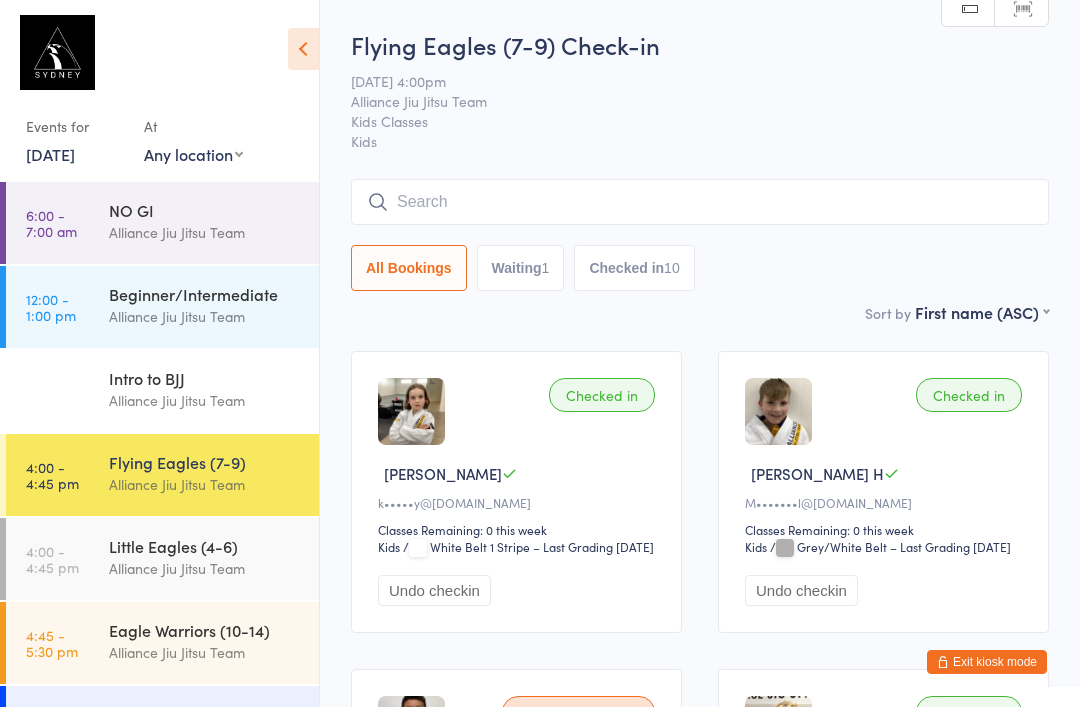 scroll, scrollTop: -2, scrollLeft: 0, axis: vertical 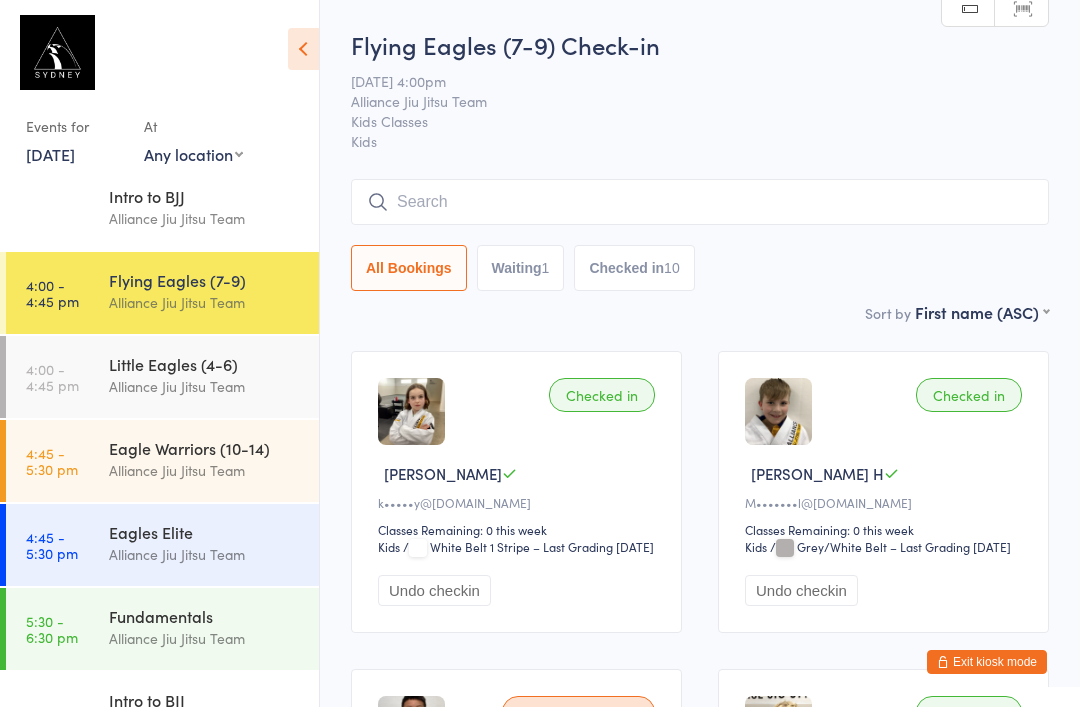 click on "Alliance Jiu Jitsu Team" at bounding box center (205, 470) 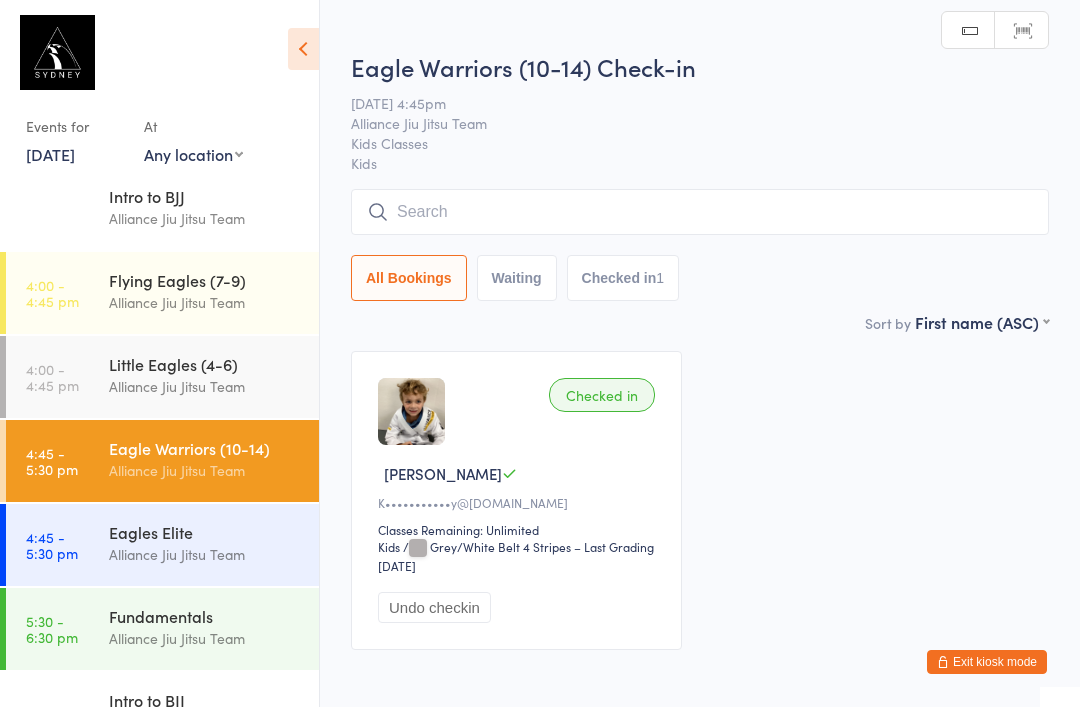 click at bounding box center [700, 212] 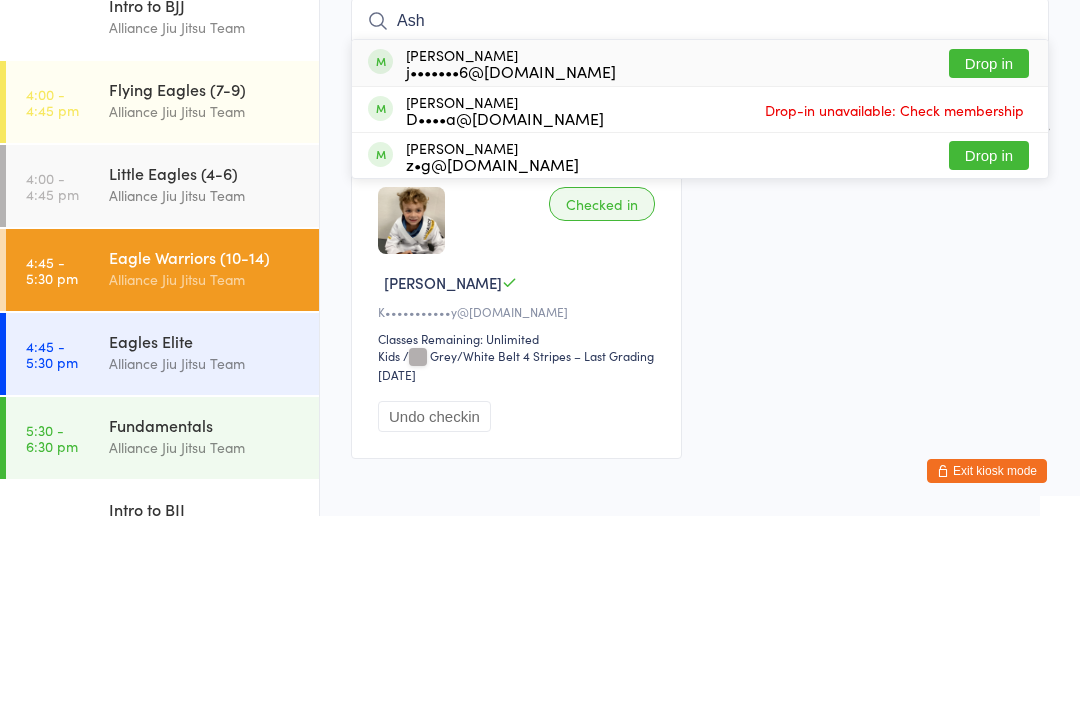 type on "Ash" 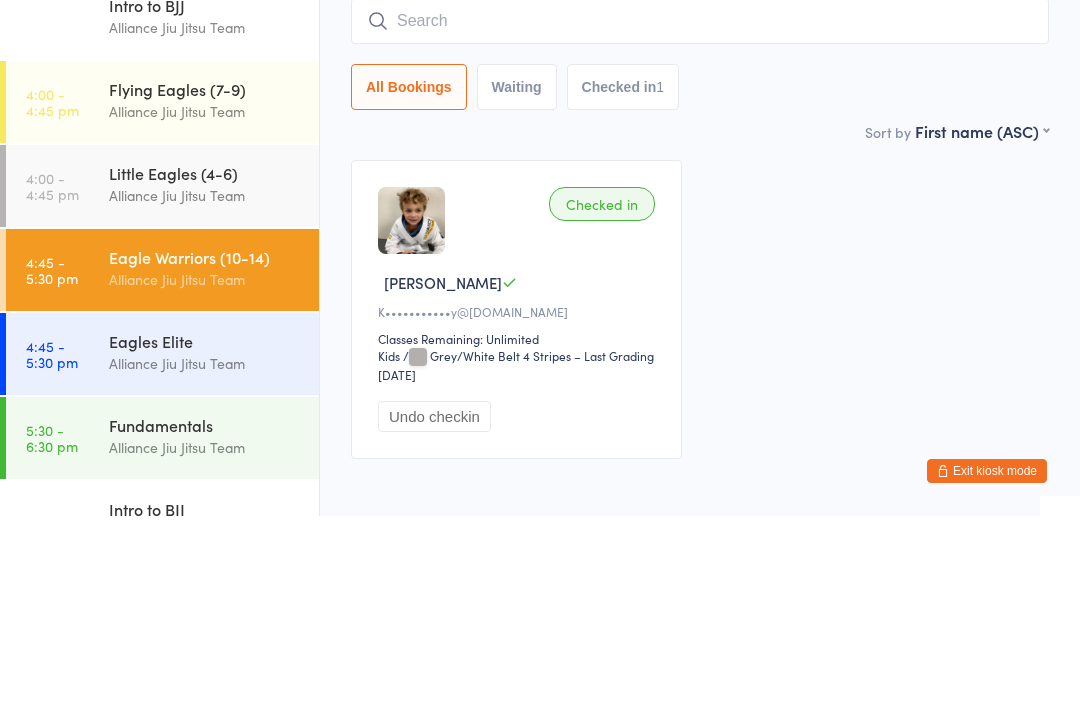 scroll, scrollTop: 108, scrollLeft: 0, axis: vertical 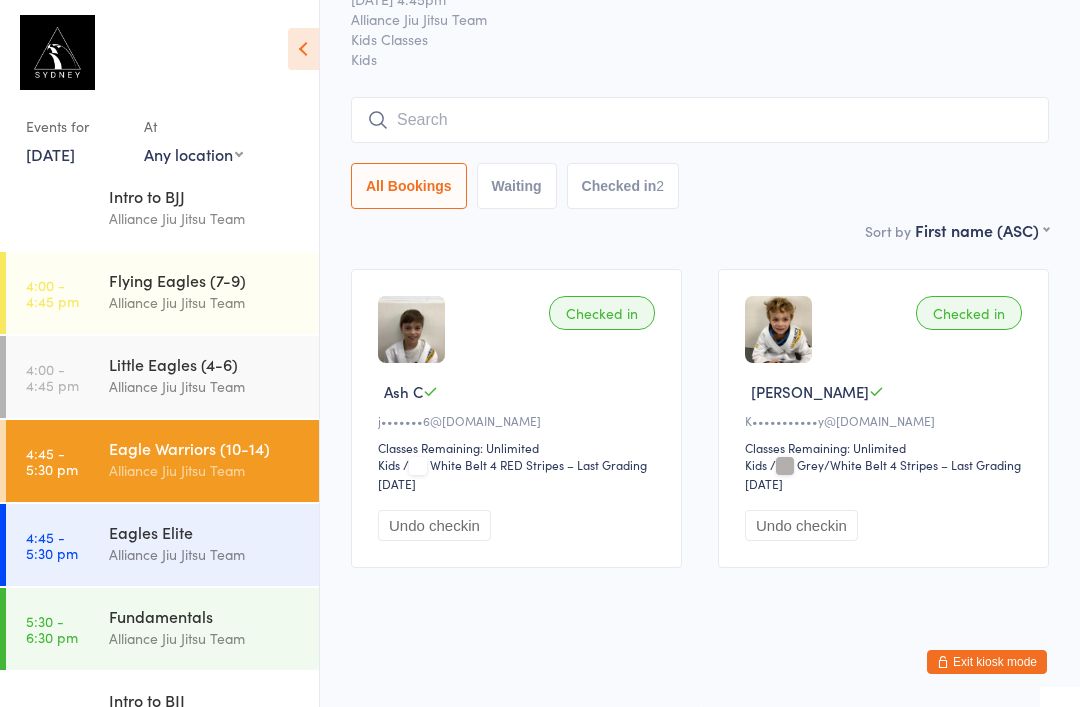 click at bounding box center [700, 120] 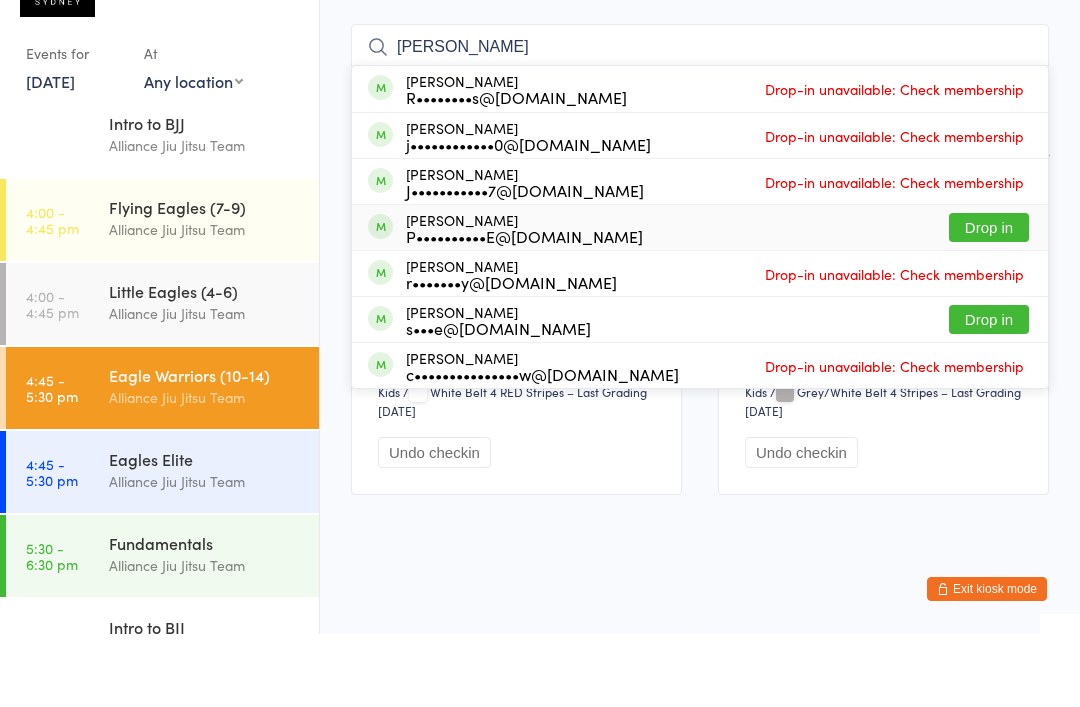 type on "James" 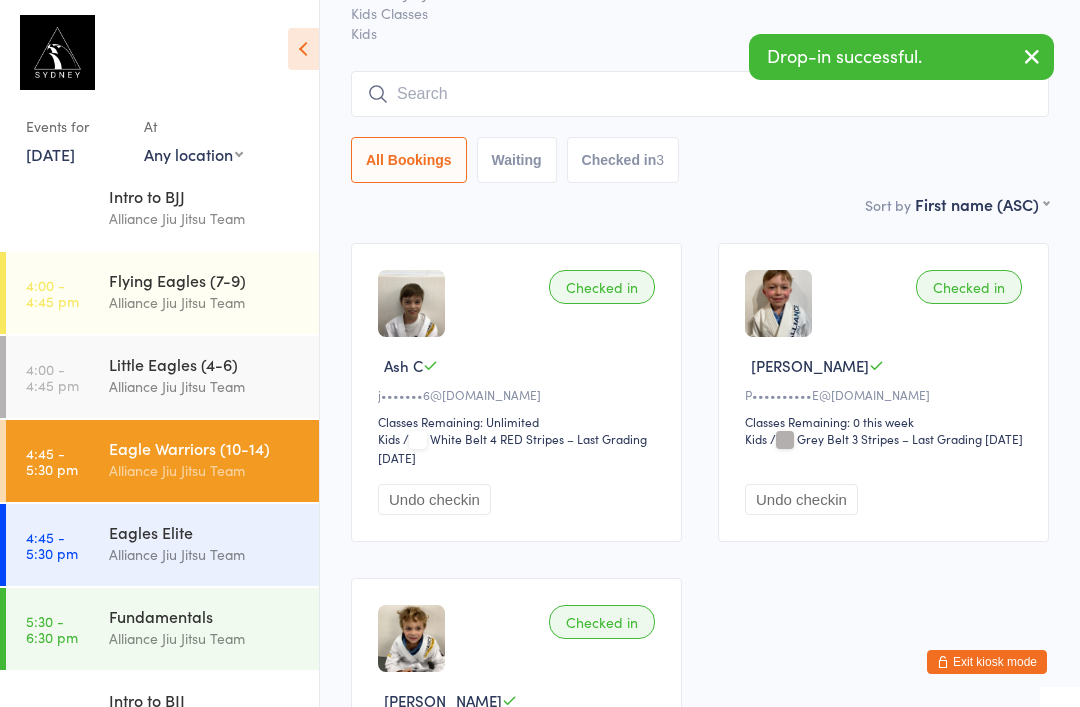 click 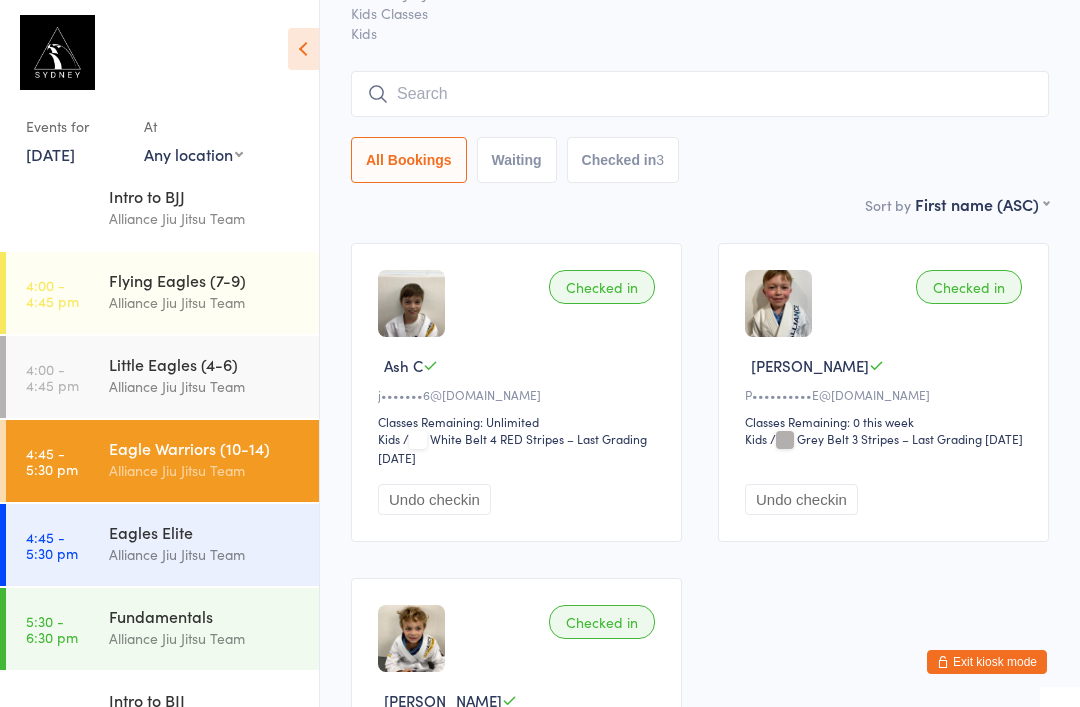click at bounding box center [700, 94] 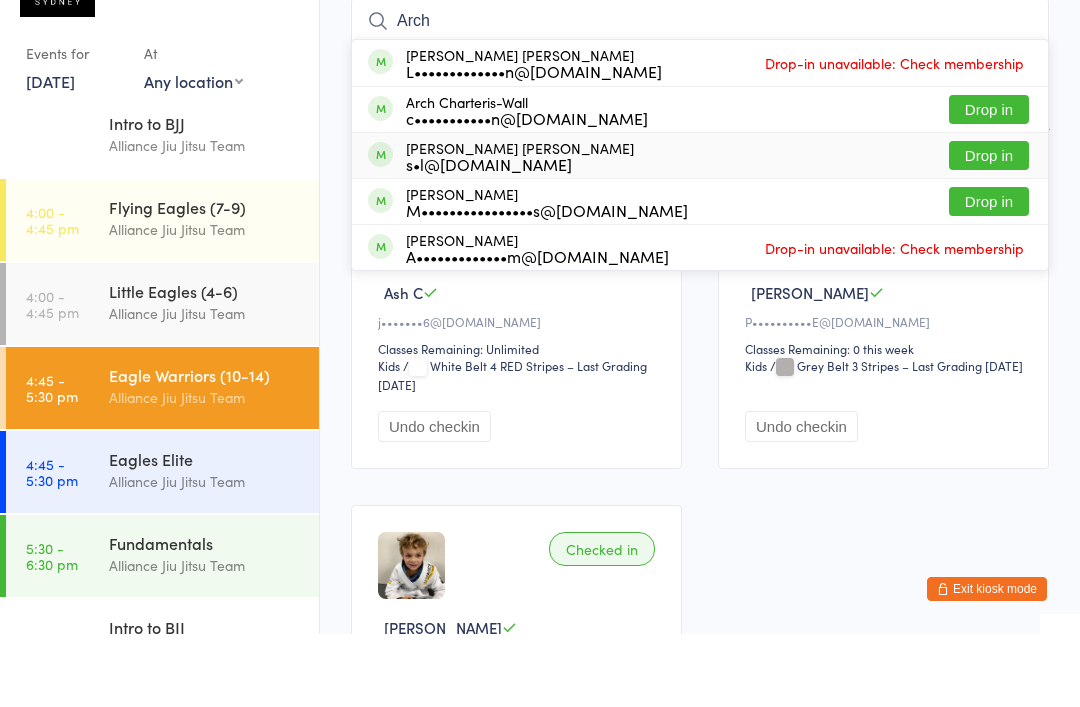 type on "Arch" 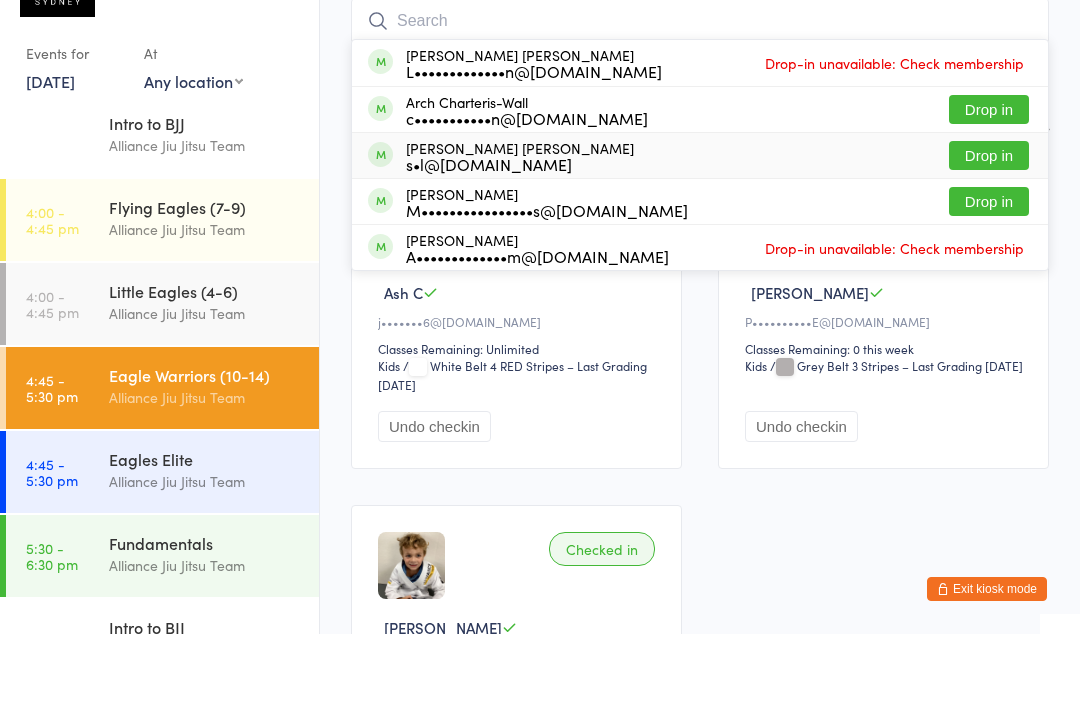 scroll, scrollTop: 181, scrollLeft: 0, axis: vertical 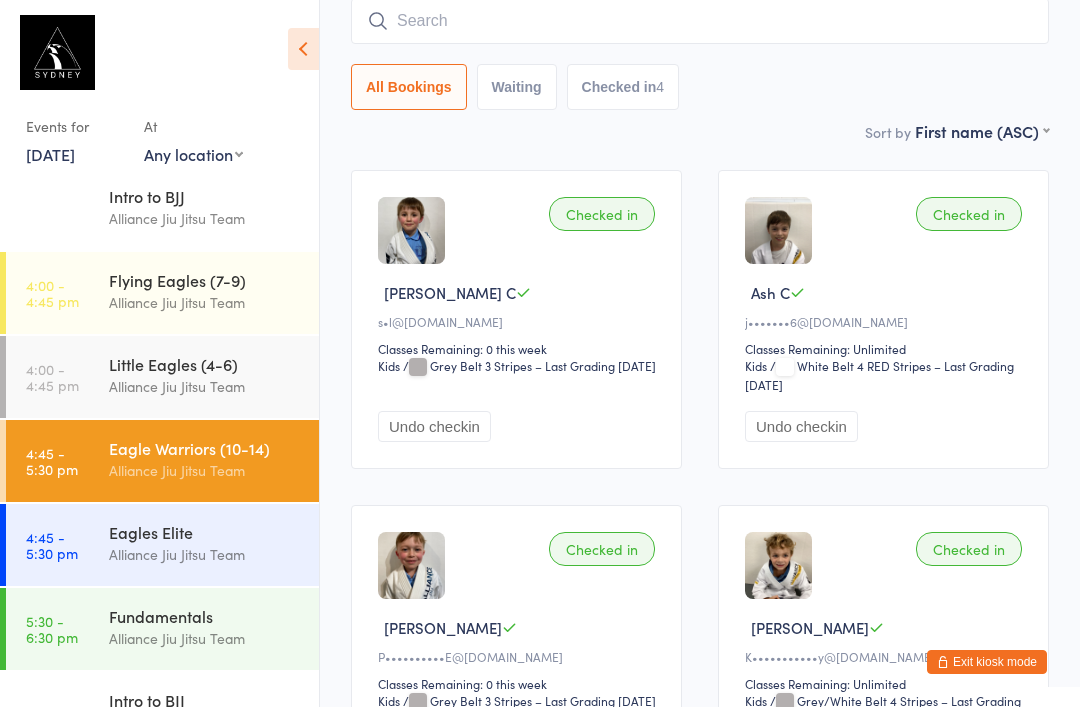 click at bounding box center (700, 21) 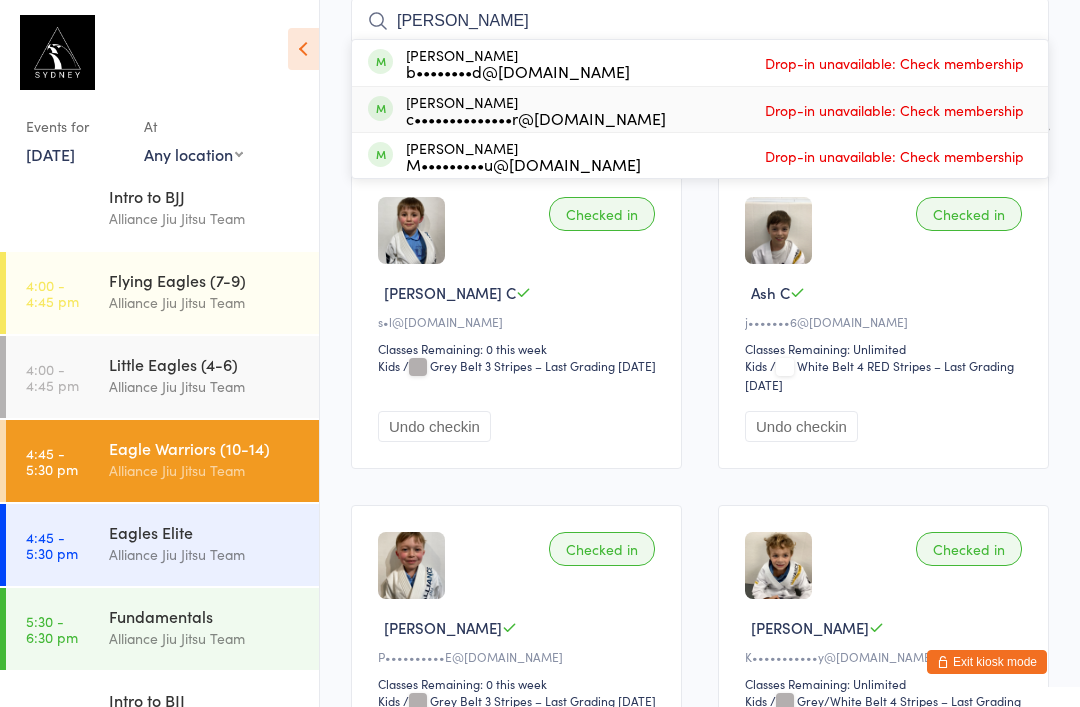 type on "Felix" 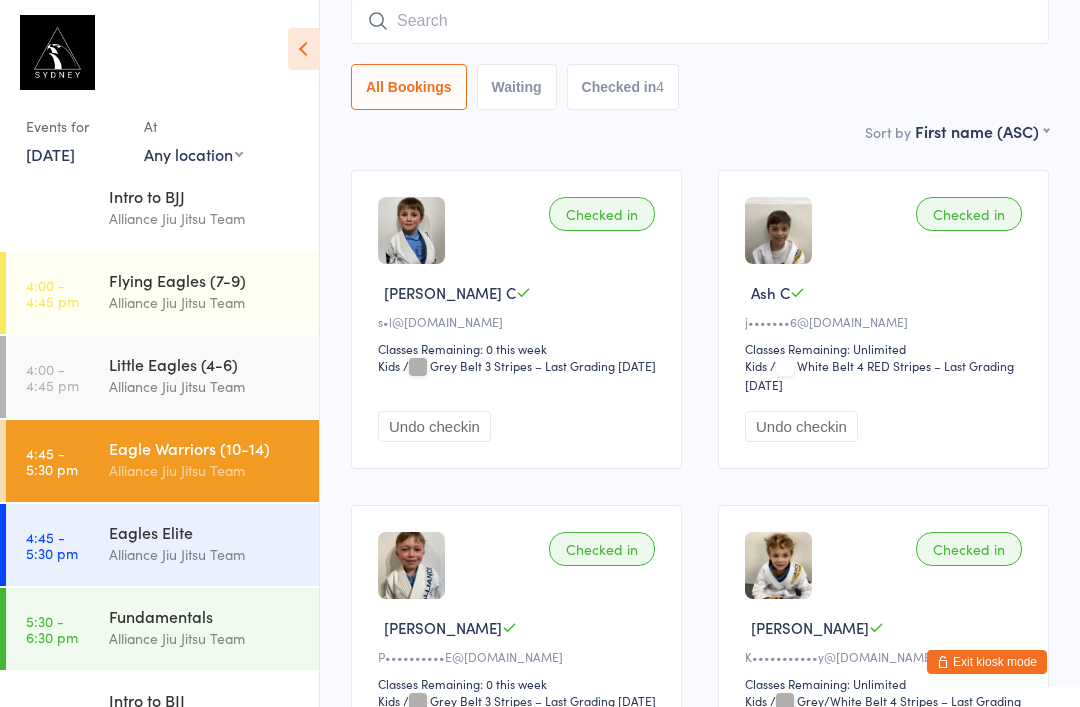 click at bounding box center [700, 21] 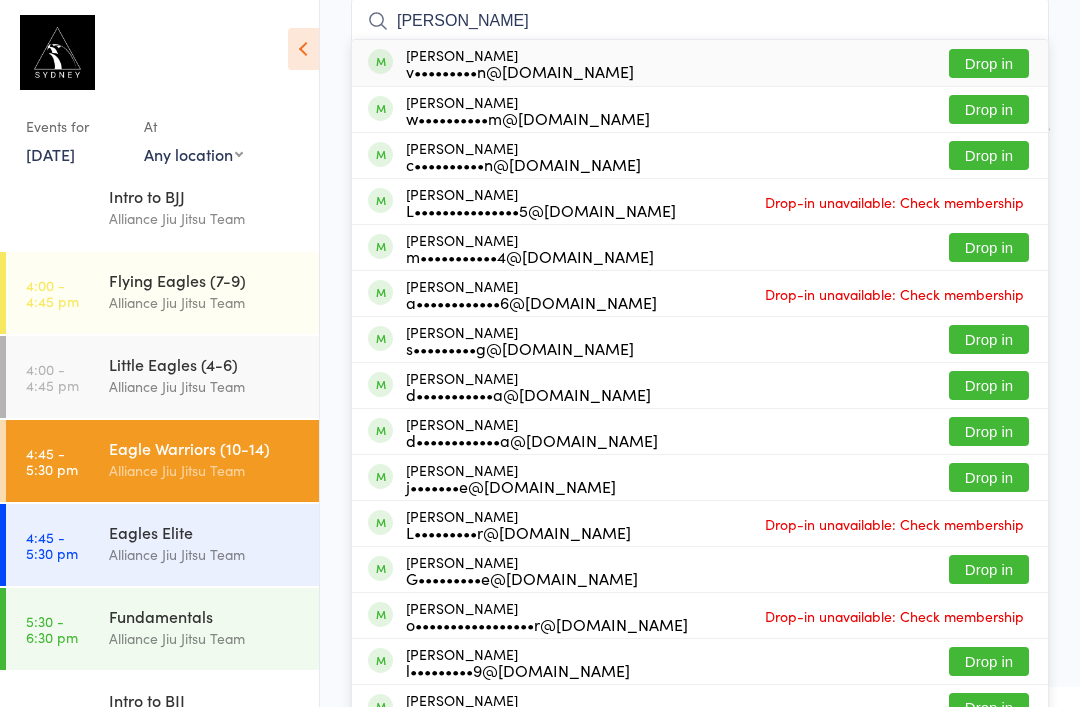 type on "[PERSON_NAME]" 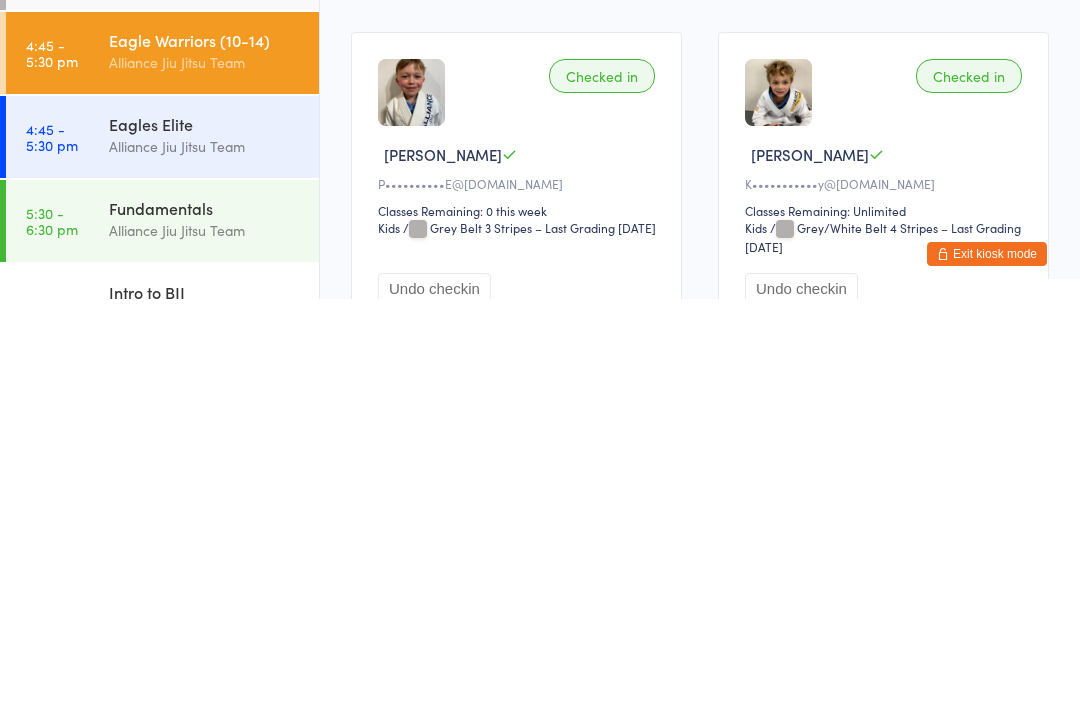 scroll, scrollTop: 247, scrollLeft: 0, axis: vertical 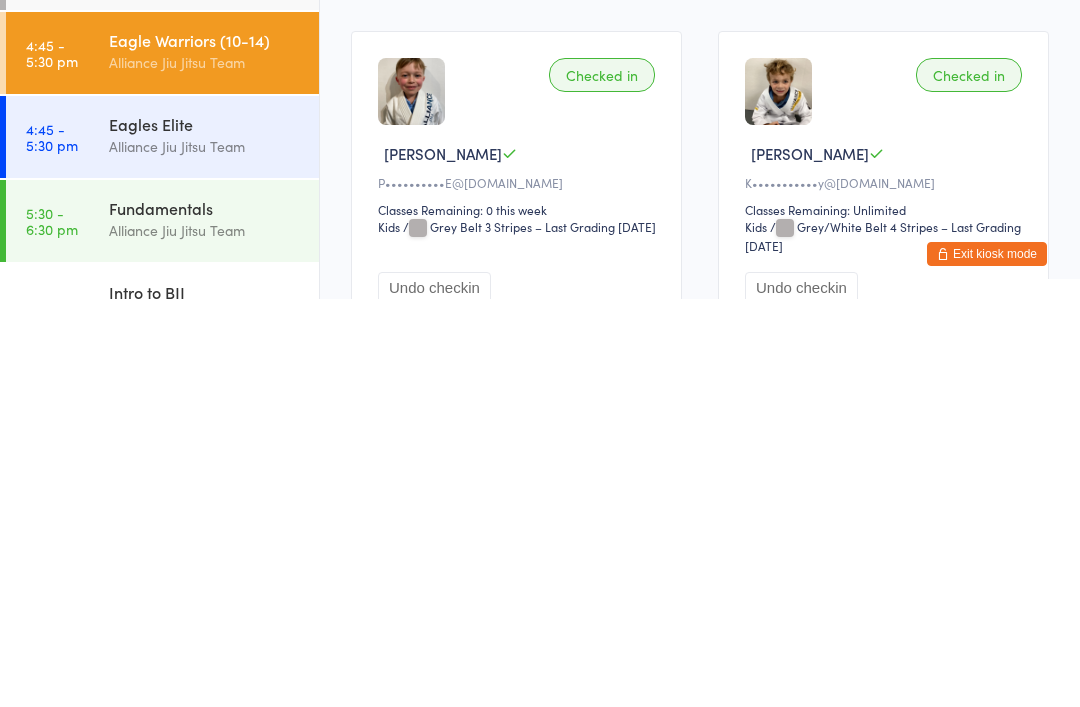 click on "Alliance Jiu Jitsu Team" at bounding box center (205, 638) 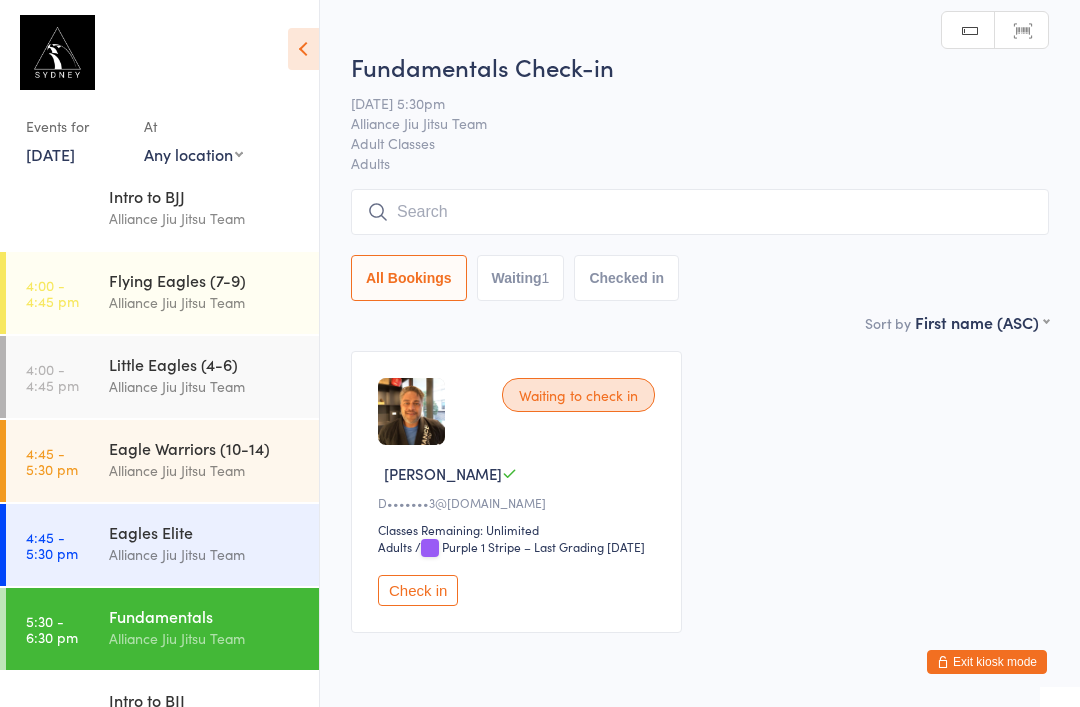 click on "Check in" at bounding box center (418, 590) 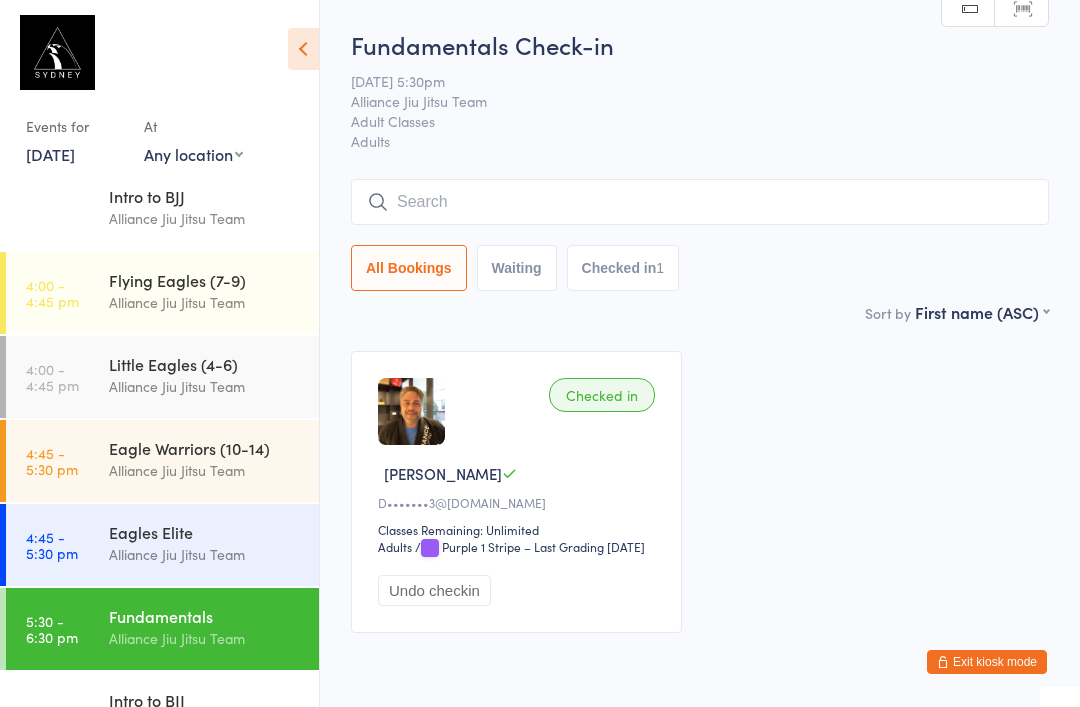 click on "Fundamentals Alliance Jiu Jitsu Team" at bounding box center (214, 627) 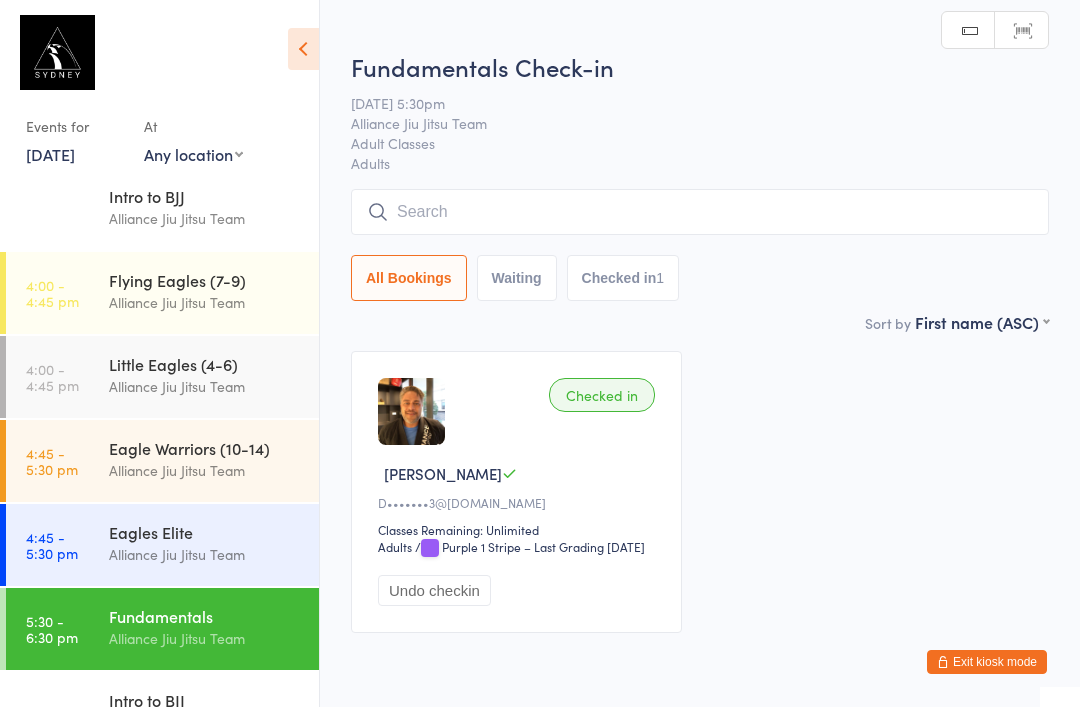 click at bounding box center (700, 212) 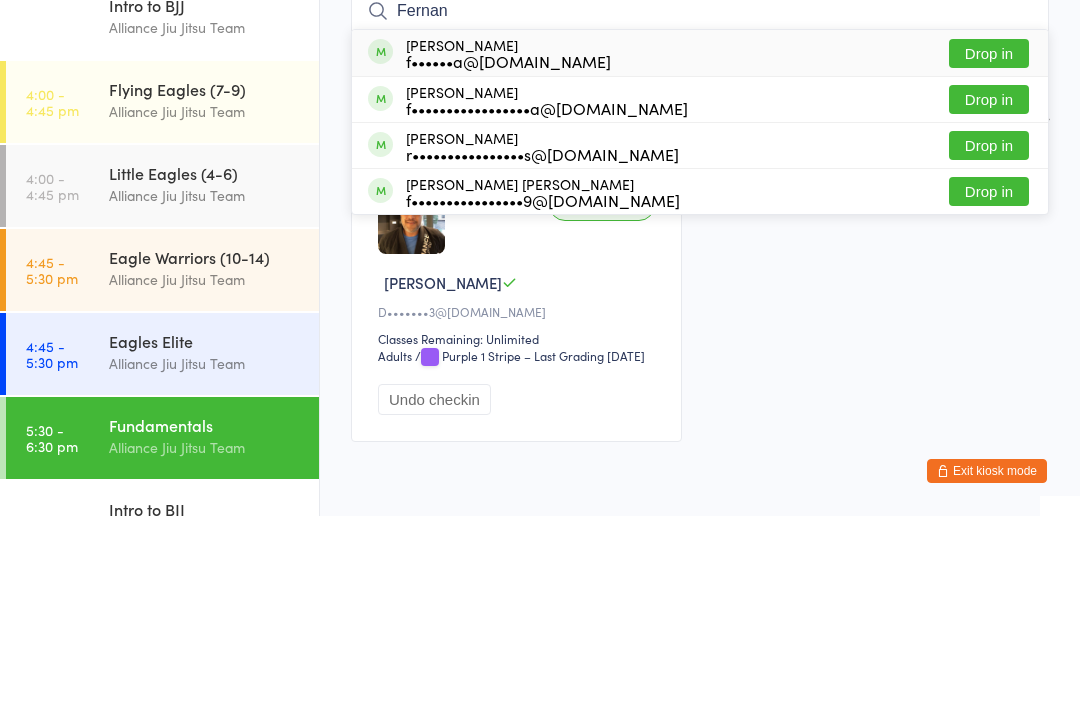 type on "Fernan" 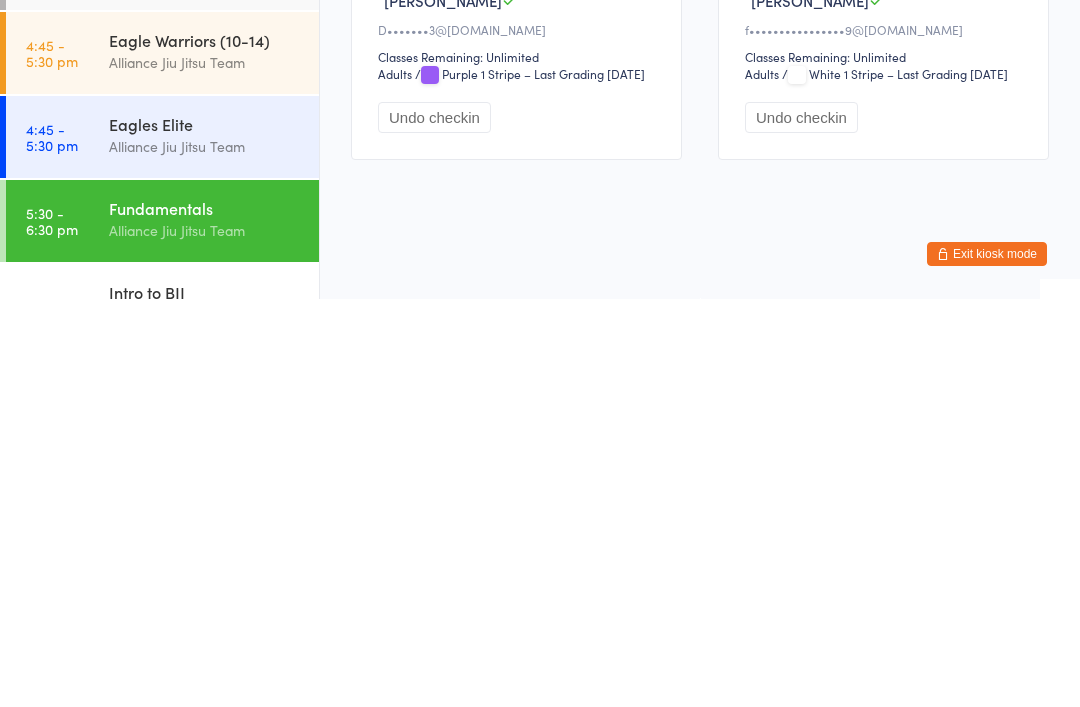 scroll, scrollTop: 108, scrollLeft: 0, axis: vertical 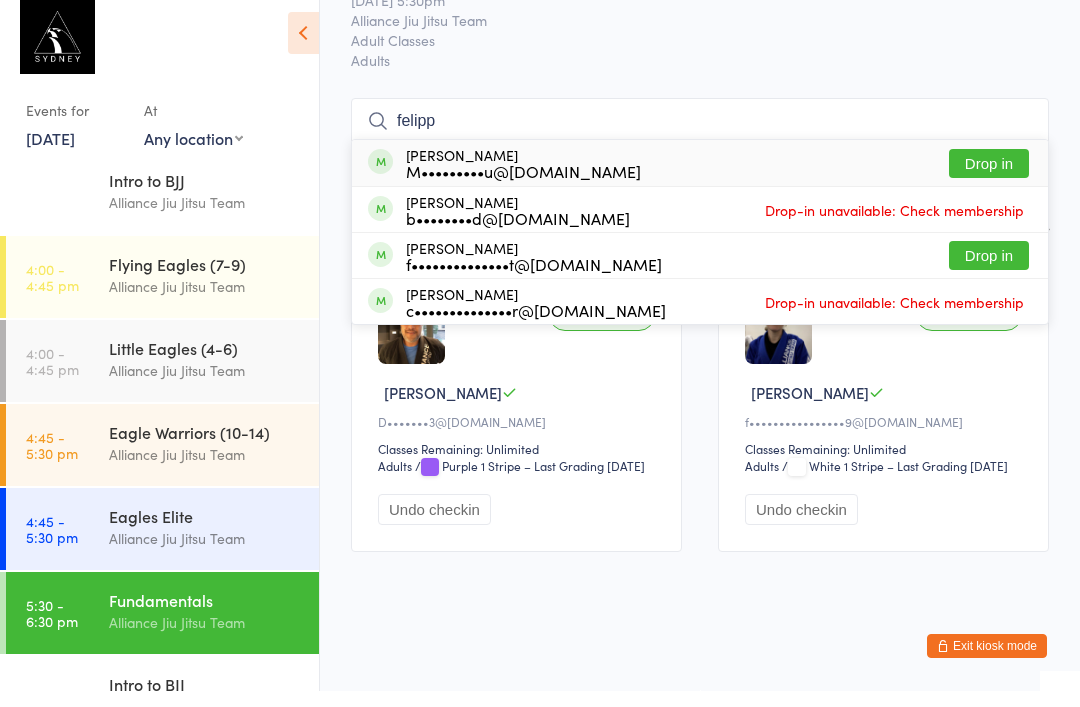 type on "felipp" 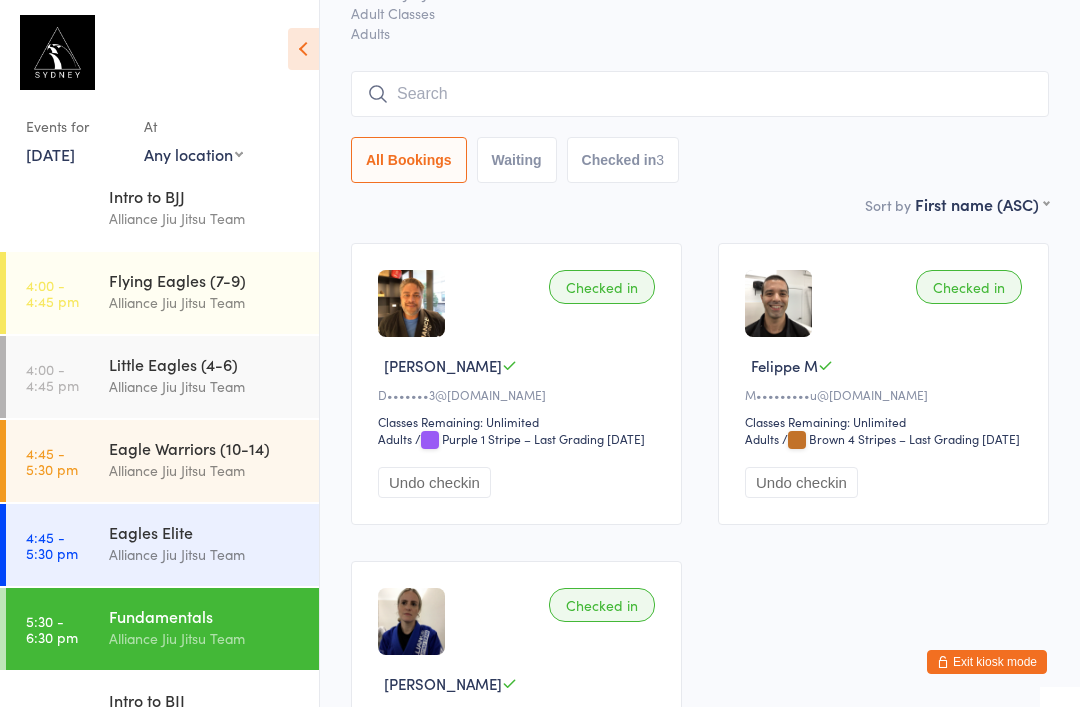 click at bounding box center [700, 94] 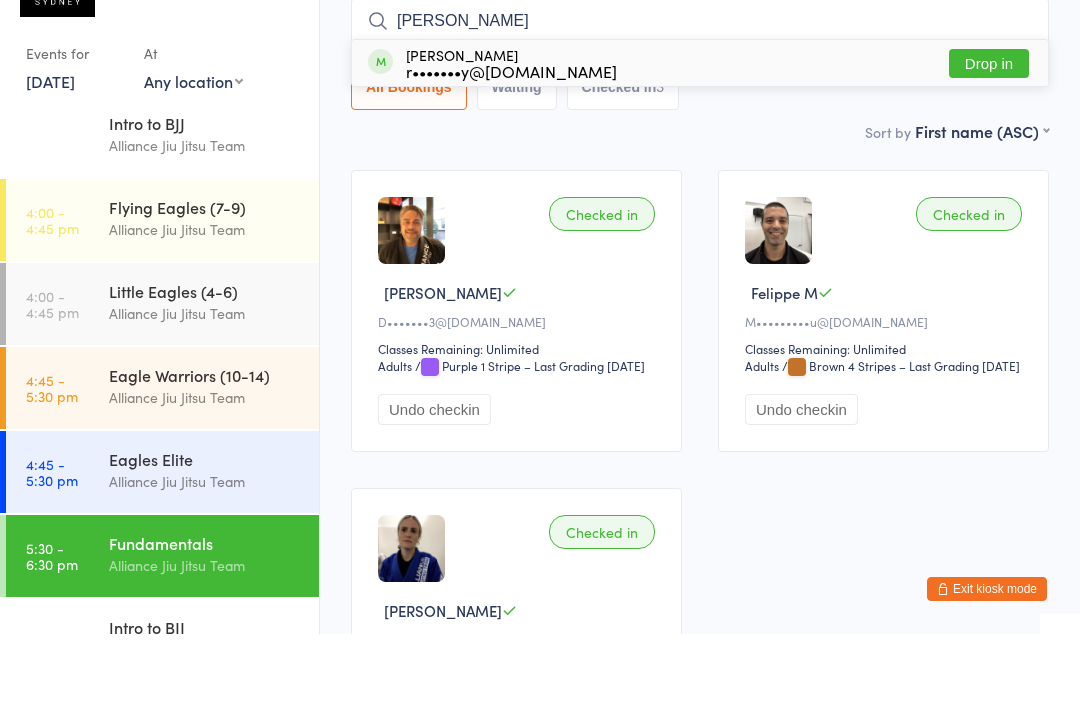 type on "Blake" 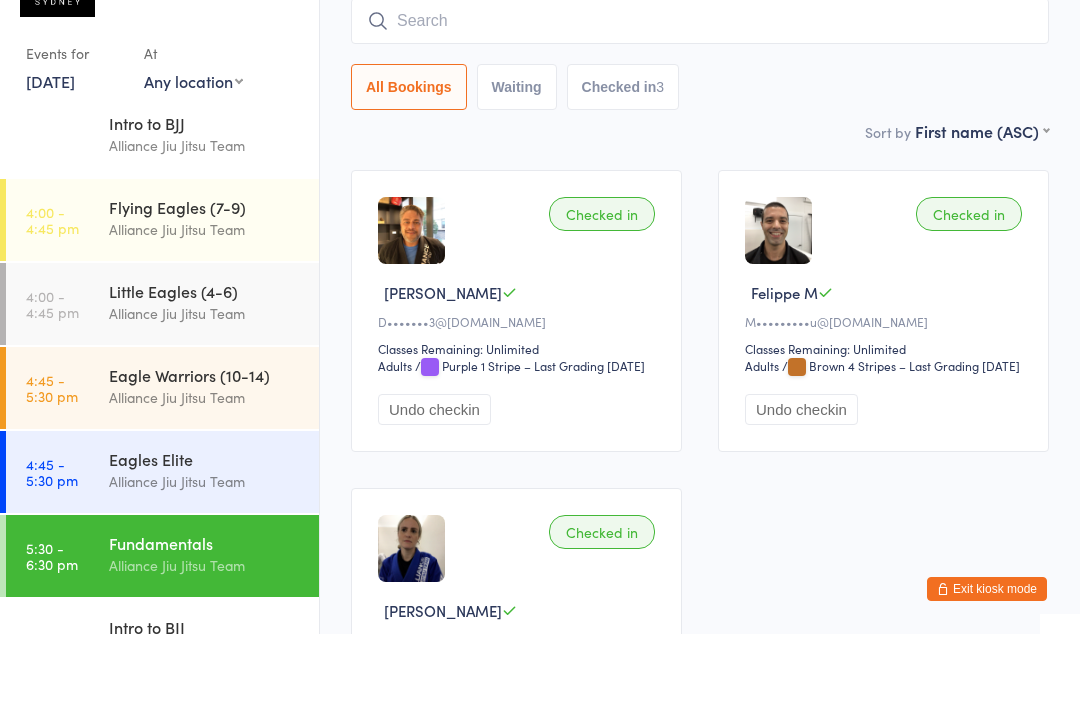 scroll, scrollTop: 181, scrollLeft: 0, axis: vertical 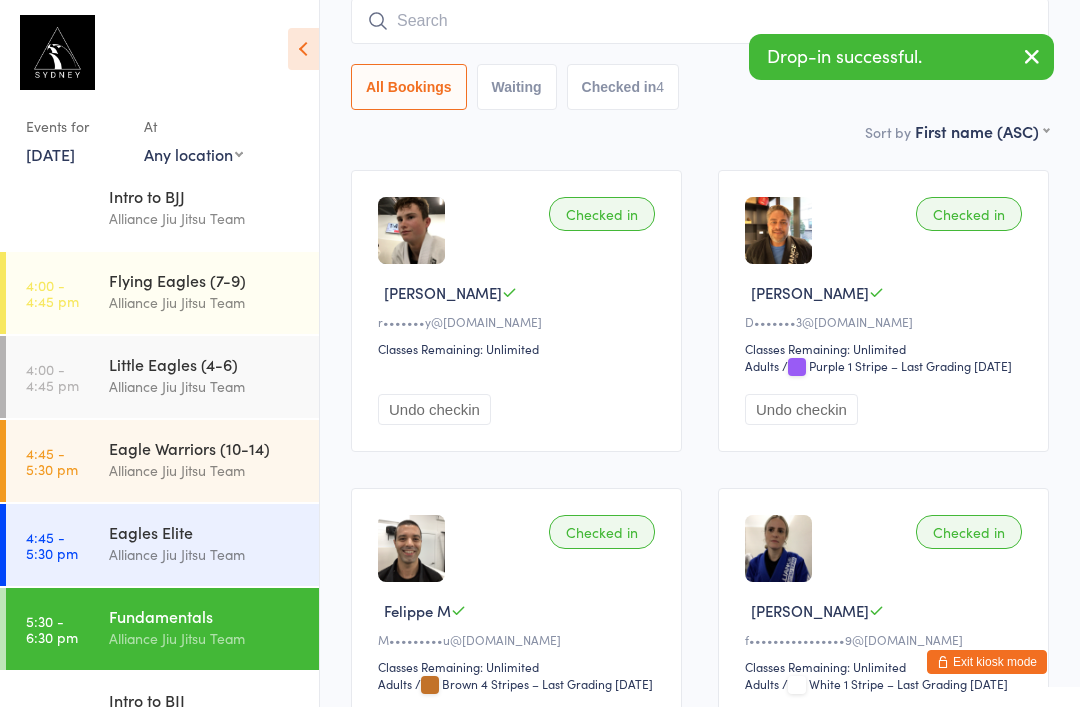 click at bounding box center [700, 21] 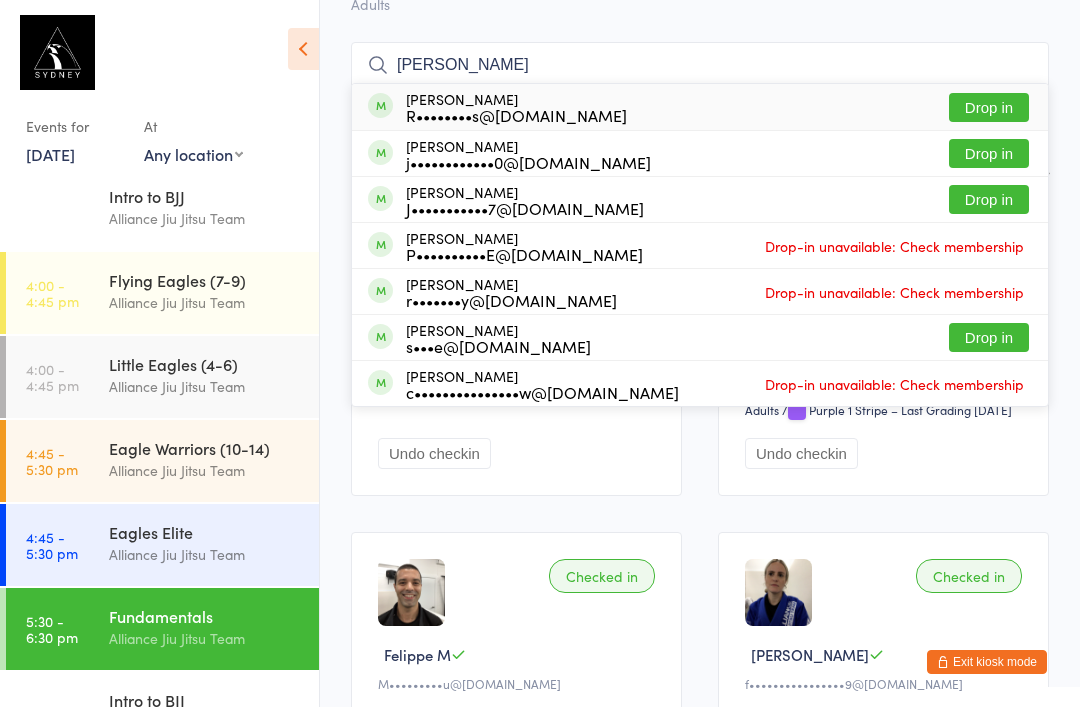 scroll, scrollTop: 117, scrollLeft: 0, axis: vertical 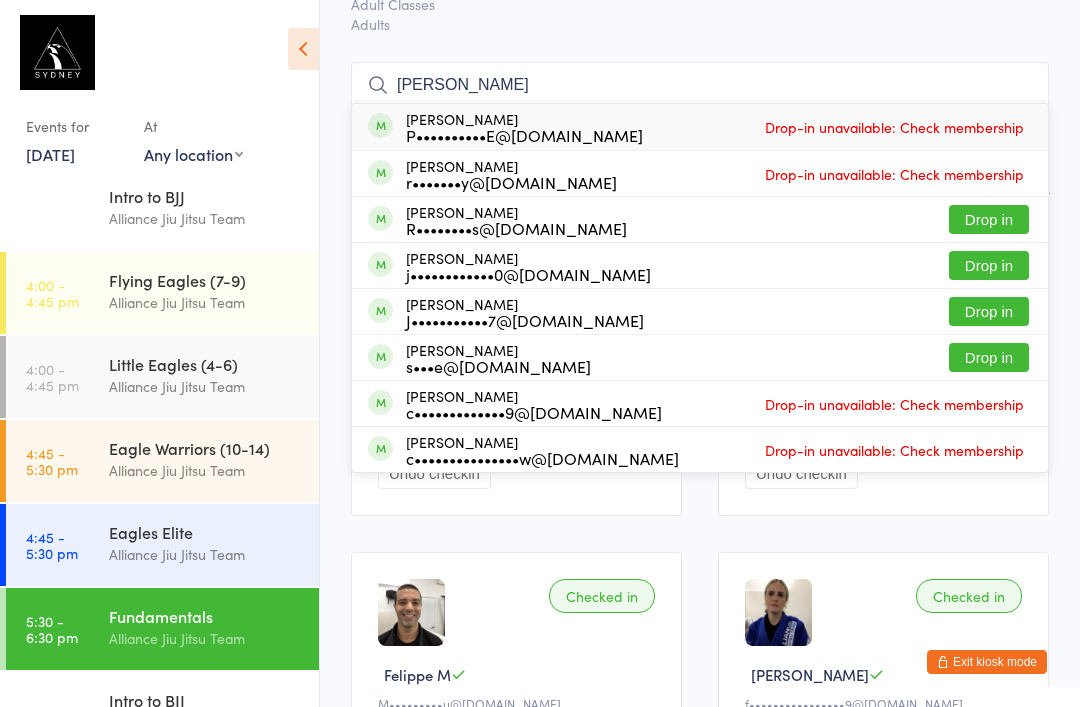type on "James" 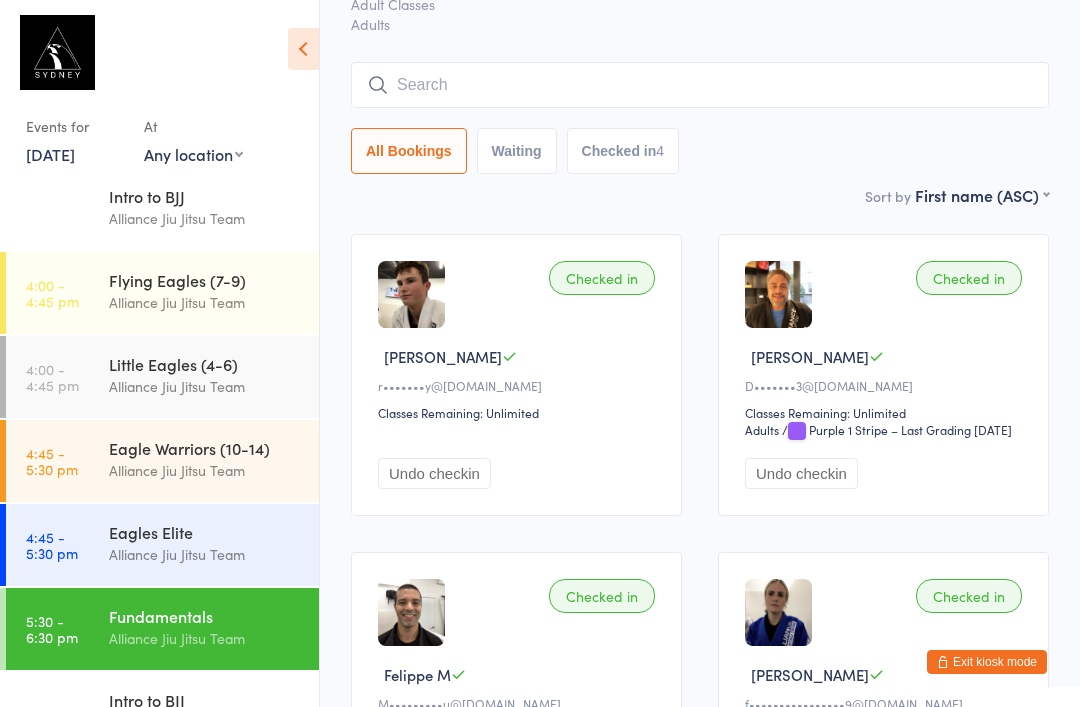 click on "Checked in Blake M  r•••••••y@claytonutz.com Classes Remaining: Unlimited   Undo checkin Checked in Damien C  D•••••••3@gmail.com Classes Remaining: Unlimited Adults  Adults   /  Purple 1 Stripe – Last Grading Jul 8, 2025   Undo checkin Checked in Felippe M  M•••••••••u@gmail.com Classes Remaining: Unlimited Adults  Adults   /  Brown 4 Stripes – Last Grading Jun 5, 2024   Undo checkin Checked in Fernanda B  f••••••••••••••••9@gmail.com Classes Remaining: Unlimited Adults  Adults   /  White 1 Stripe – Last Grading May 29, 2025   Undo checkin" at bounding box center [700, 534] 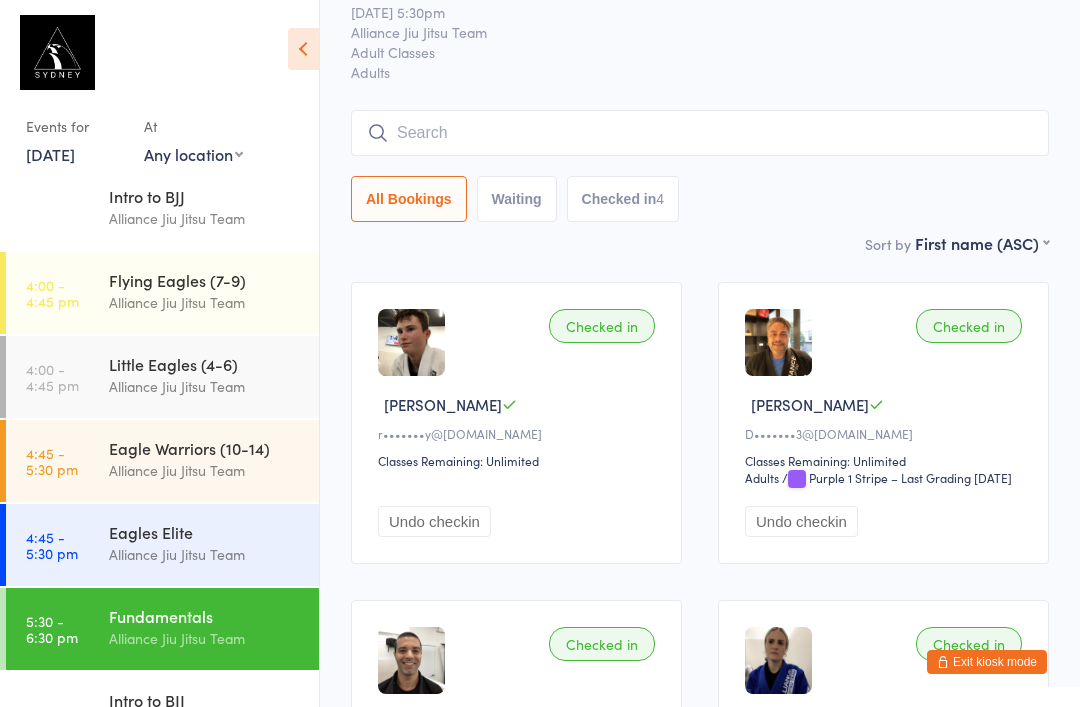 scroll, scrollTop: 0, scrollLeft: 0, axis: both 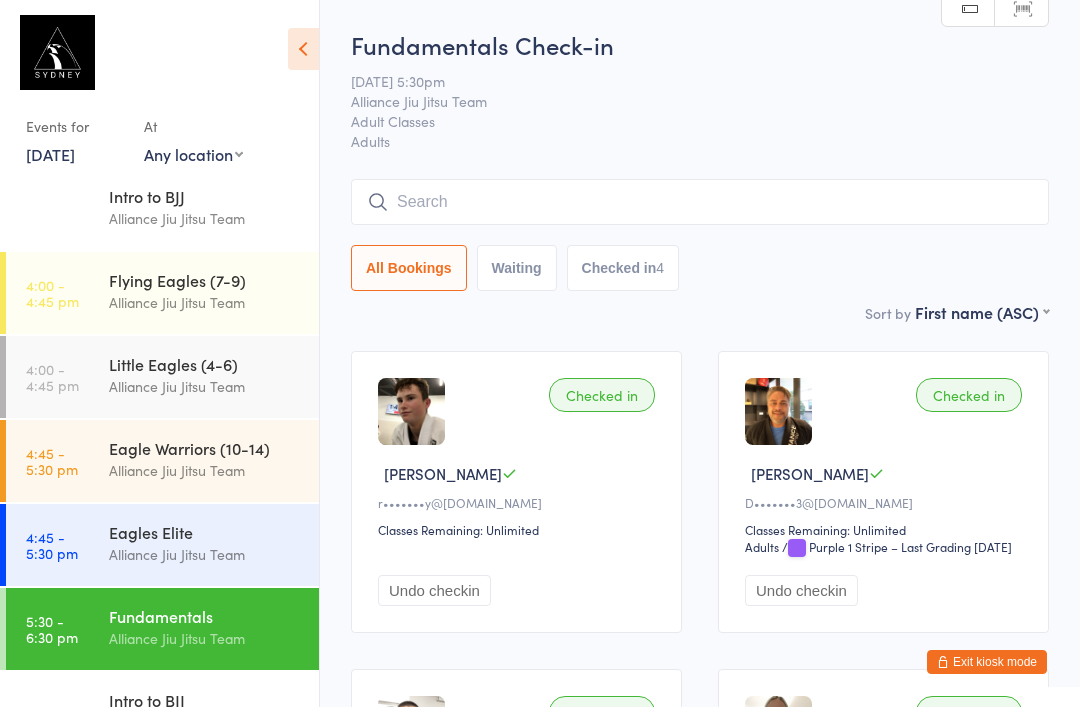 click at bounding box center [303, 49] 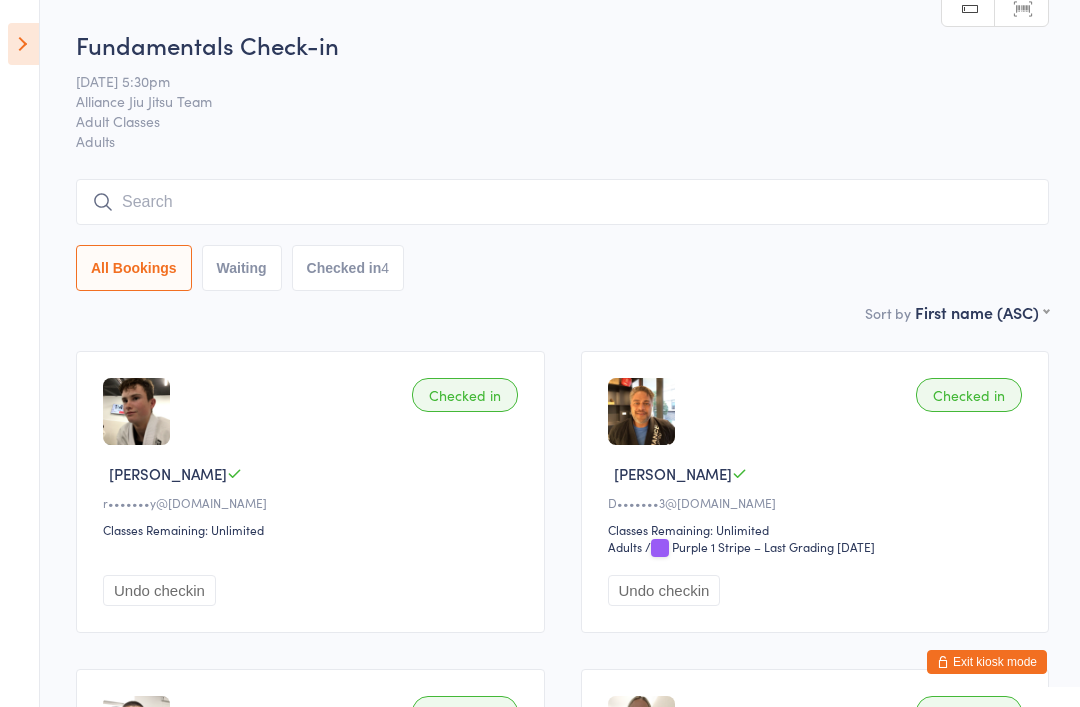 click on "Exit kiosk mode" at bounding box center (987, 662) 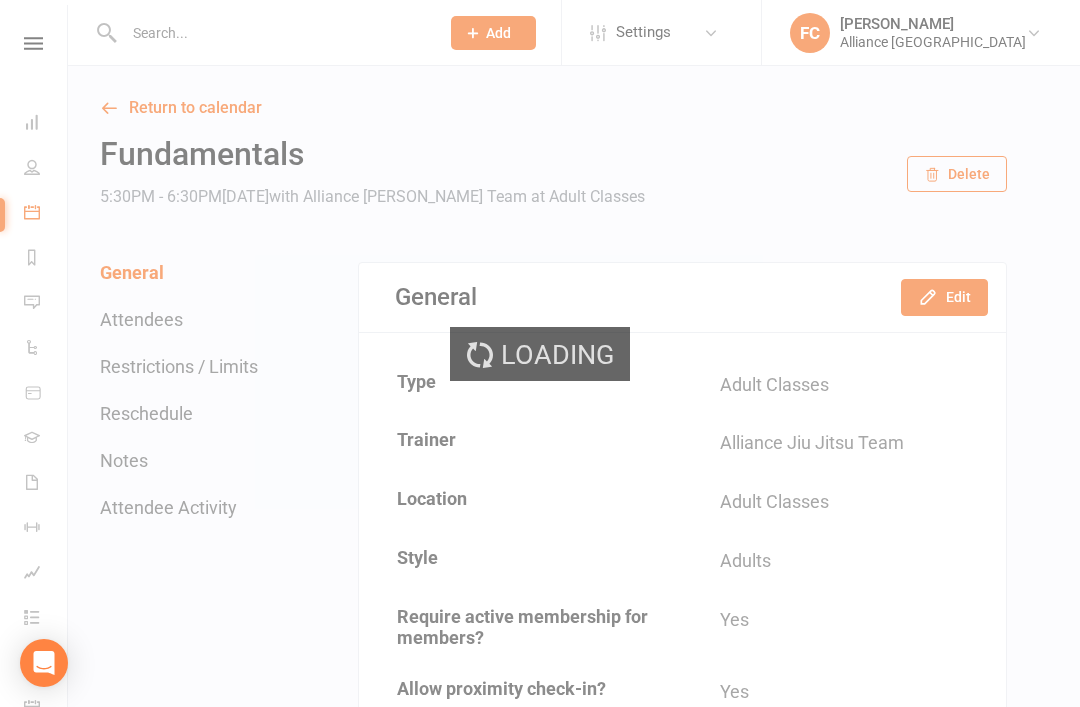 scroll, scrollTop: 0, scrollLeft: 0, axis: both 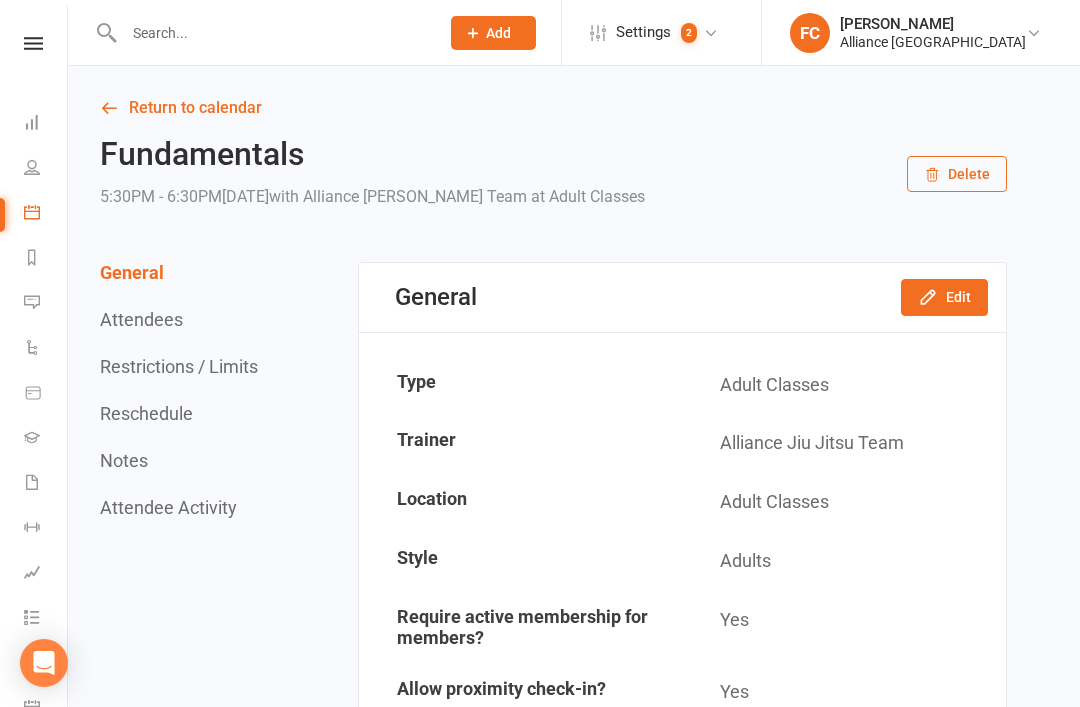 click at bounding box center [32, 122] 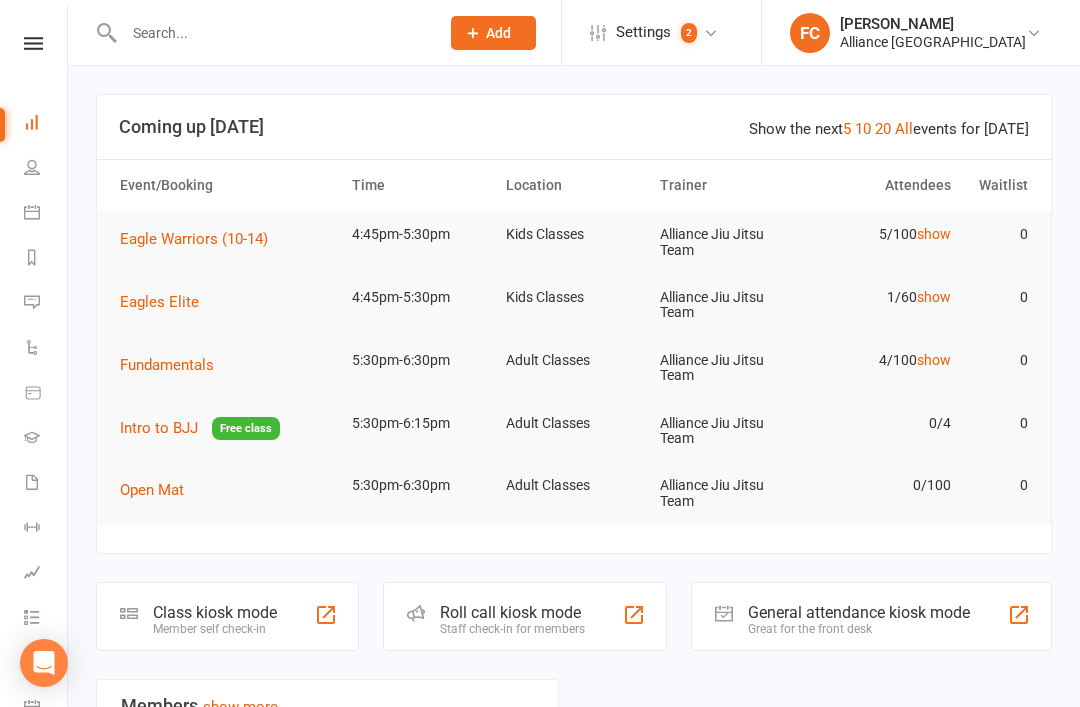 click on "Roll call kiosk mode" 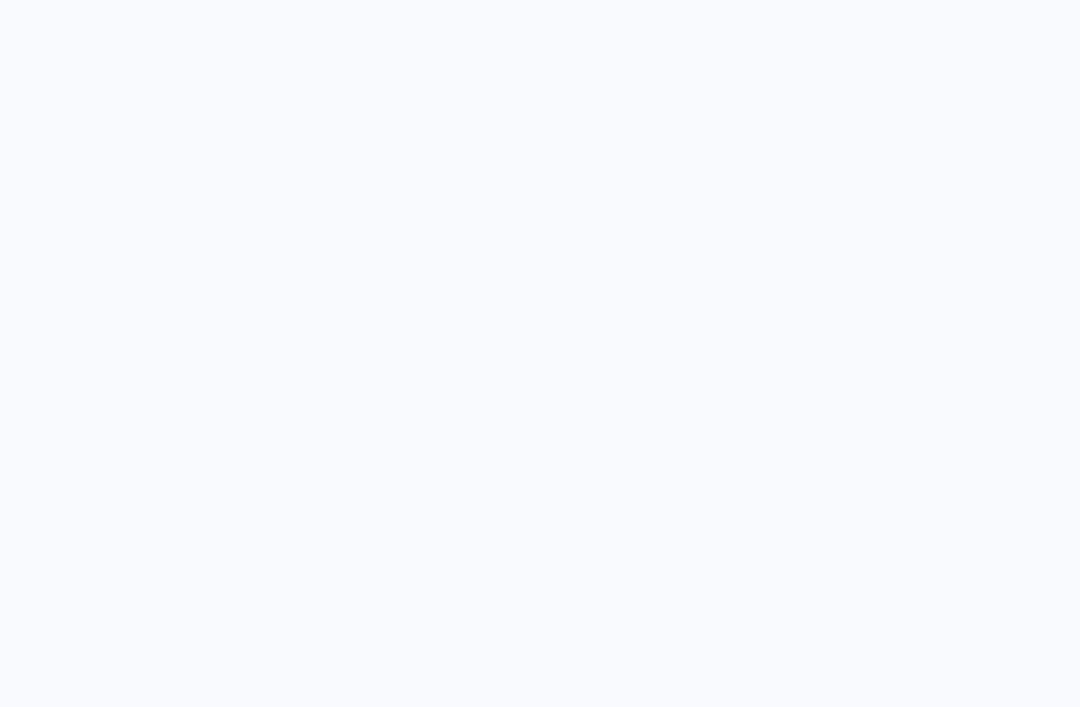 scroll, scrollTop: 0, scrollLeft: 0, axis: both 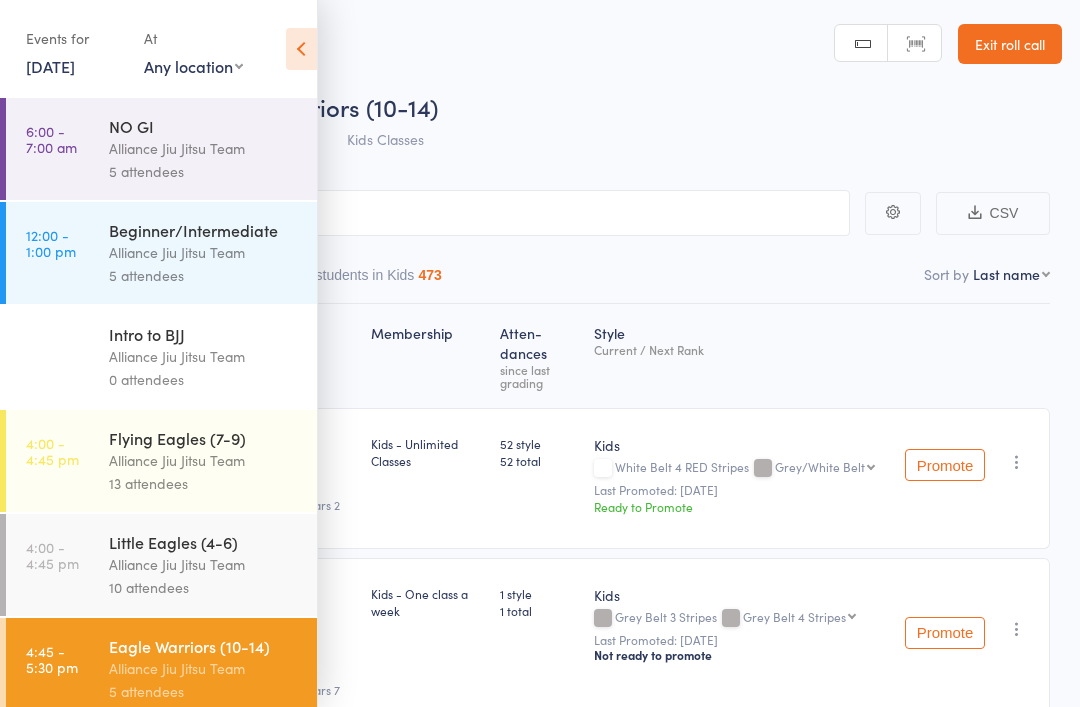 click at bounding box center (301, 49) 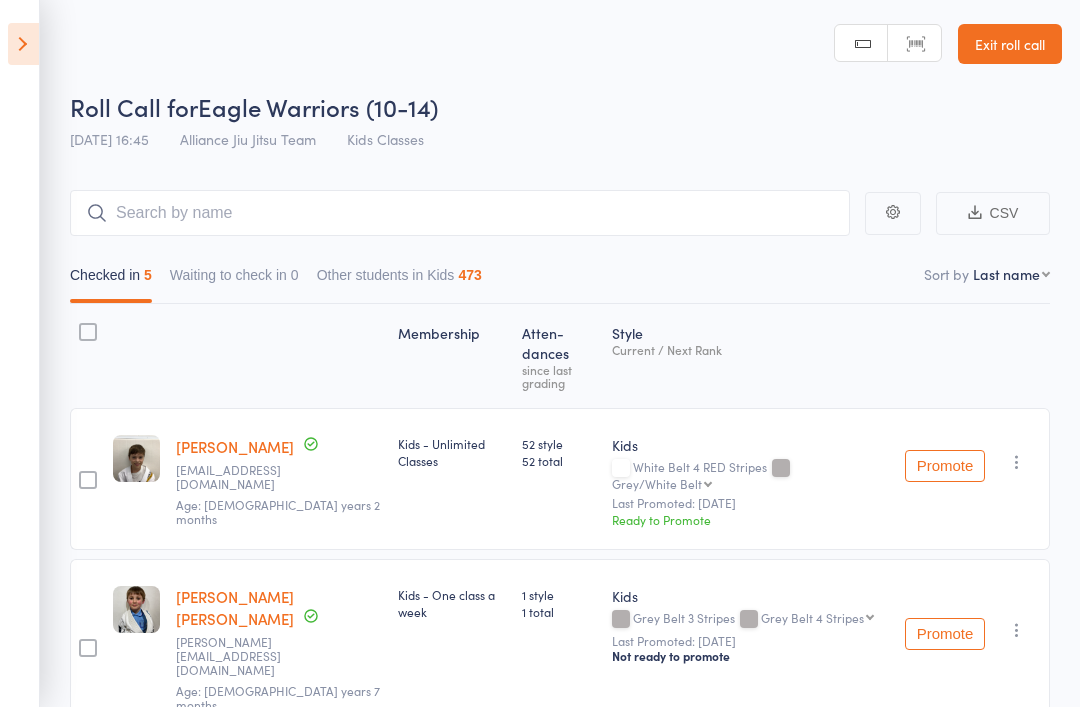 click at bounding box center [23, 44] 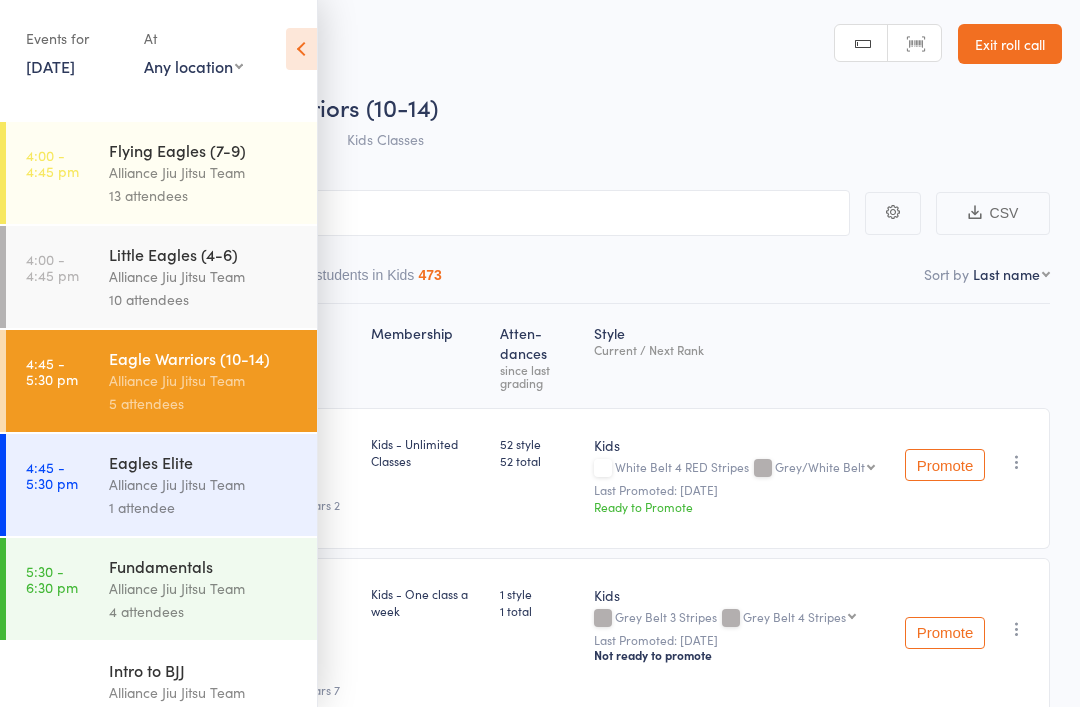 scroll, scrollTop: 293, scrollLeft: 0, axis: vertical 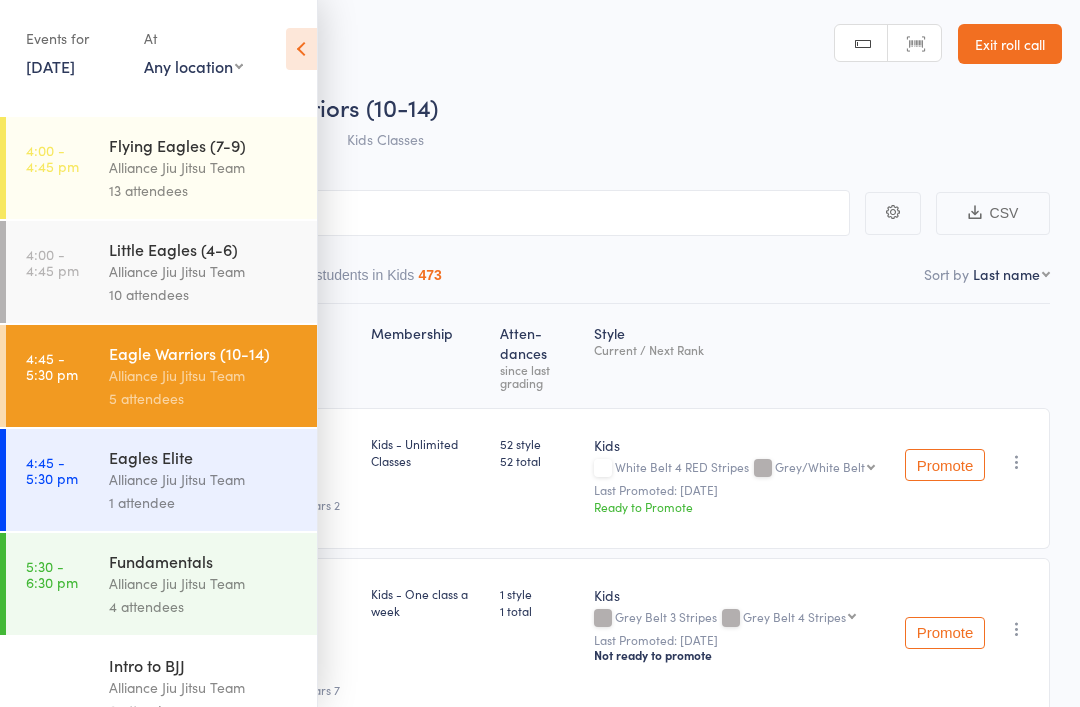click on "Alliance Jiu Jitsu Team" at bounding box center [204, 583] 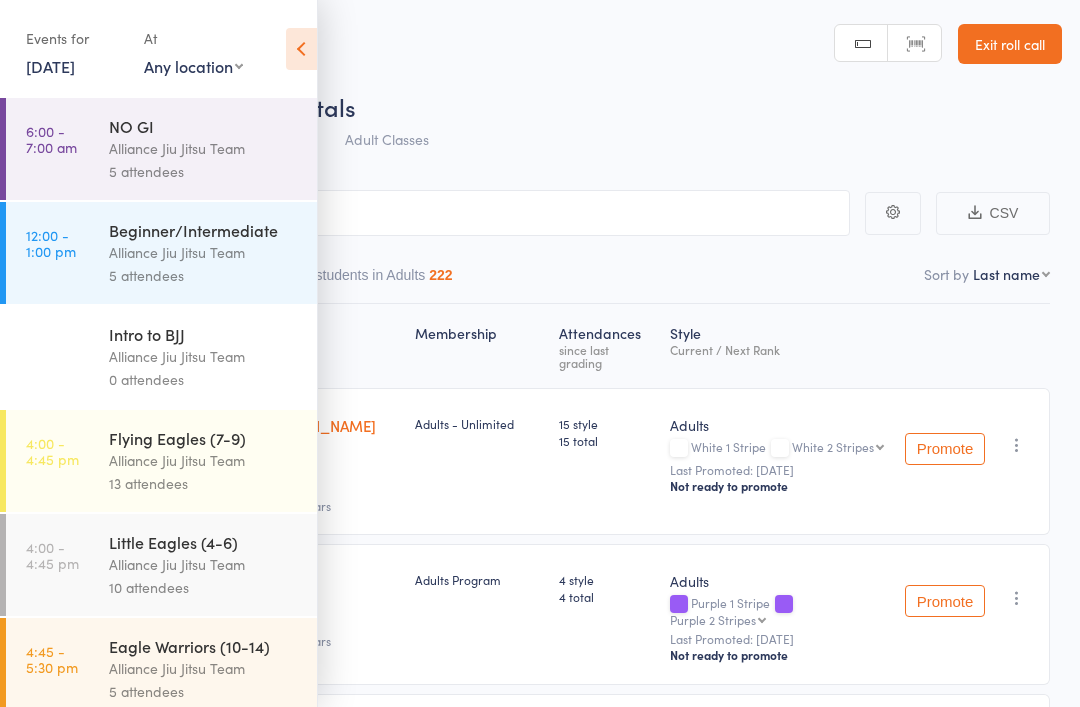 click at bounding box center [301, 49] 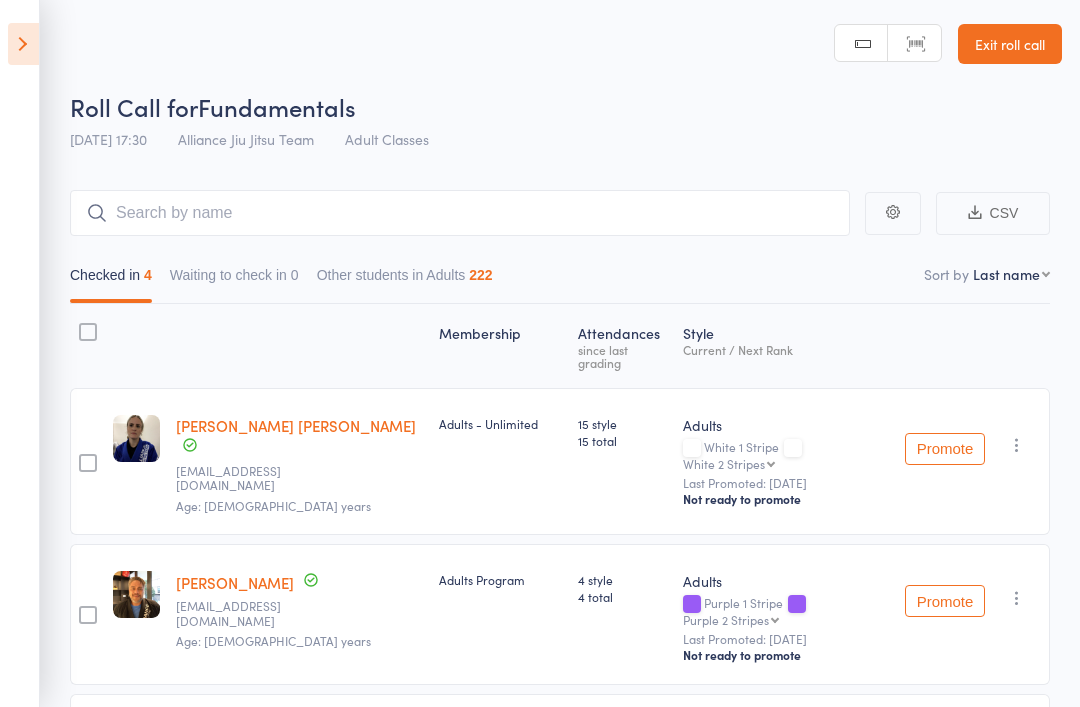 click at bounding box center (23, 44) 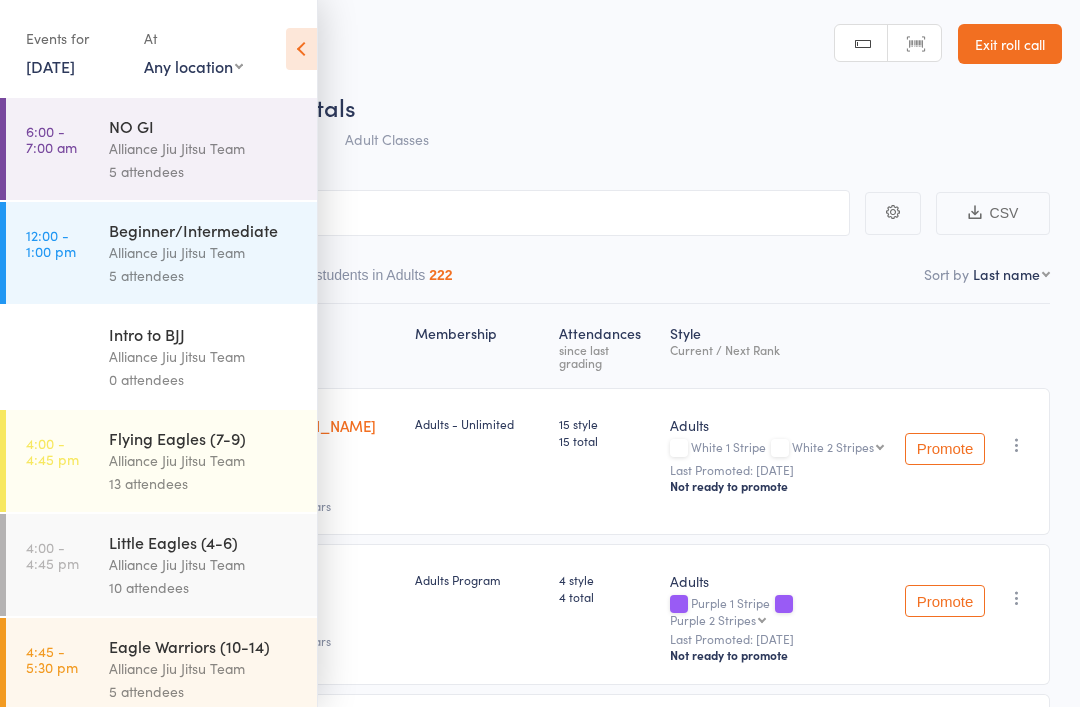 click on "Alliance Jiu Jitsu Team" at bounding box center [204, 564] 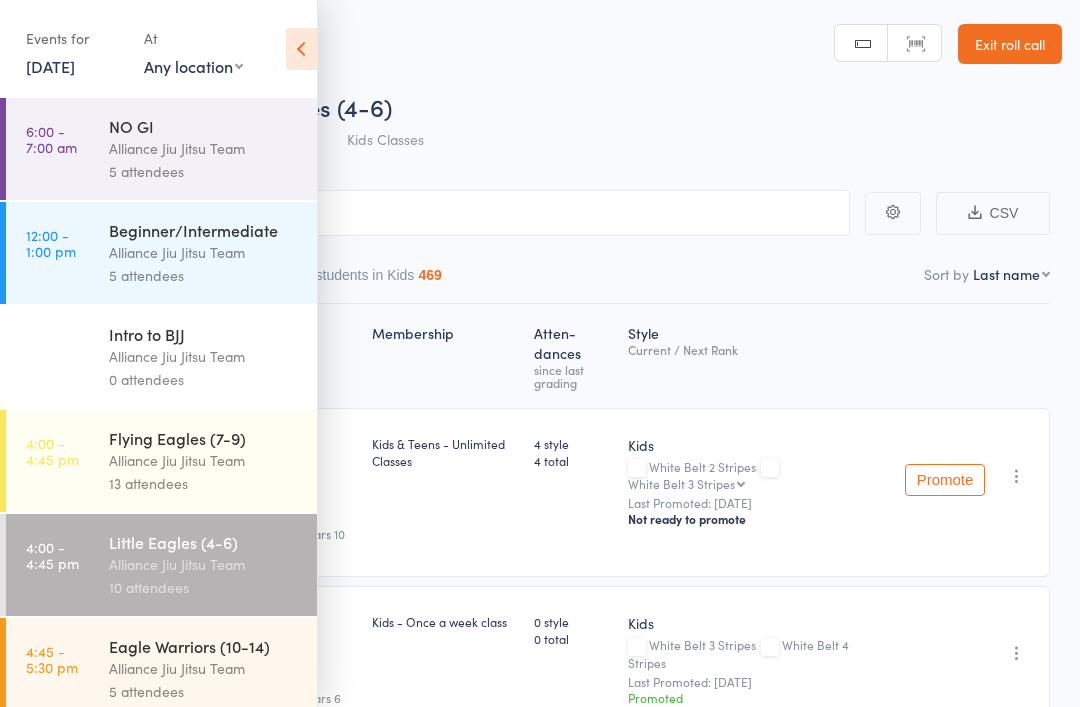 scroll, scrollTop: 260, scrollLeft: 0, axis: vertical 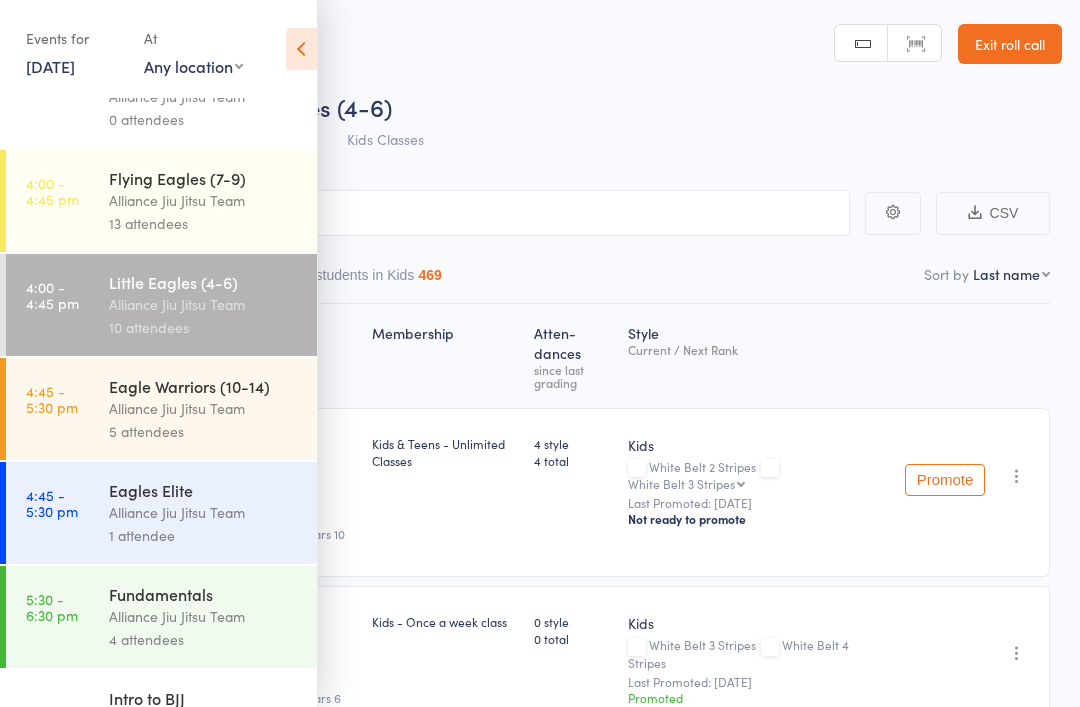 click on "1 attendee" at bounding box center (204, 535) 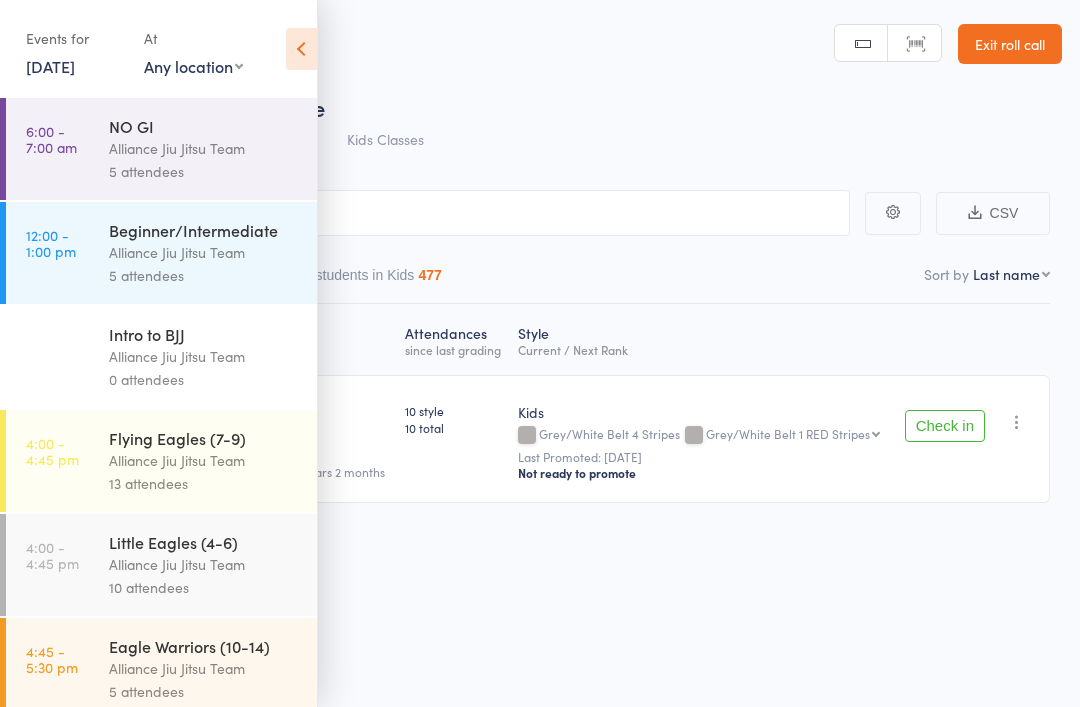 click at bounding box center [301, 49] 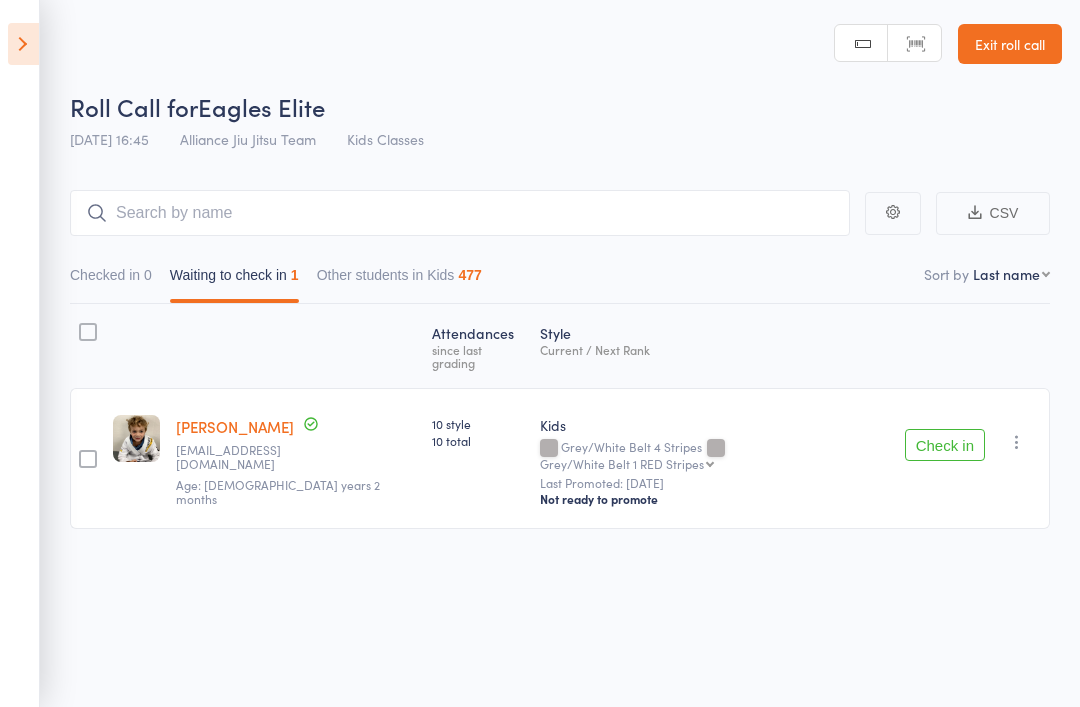 click at bounding box center (1017, 442) 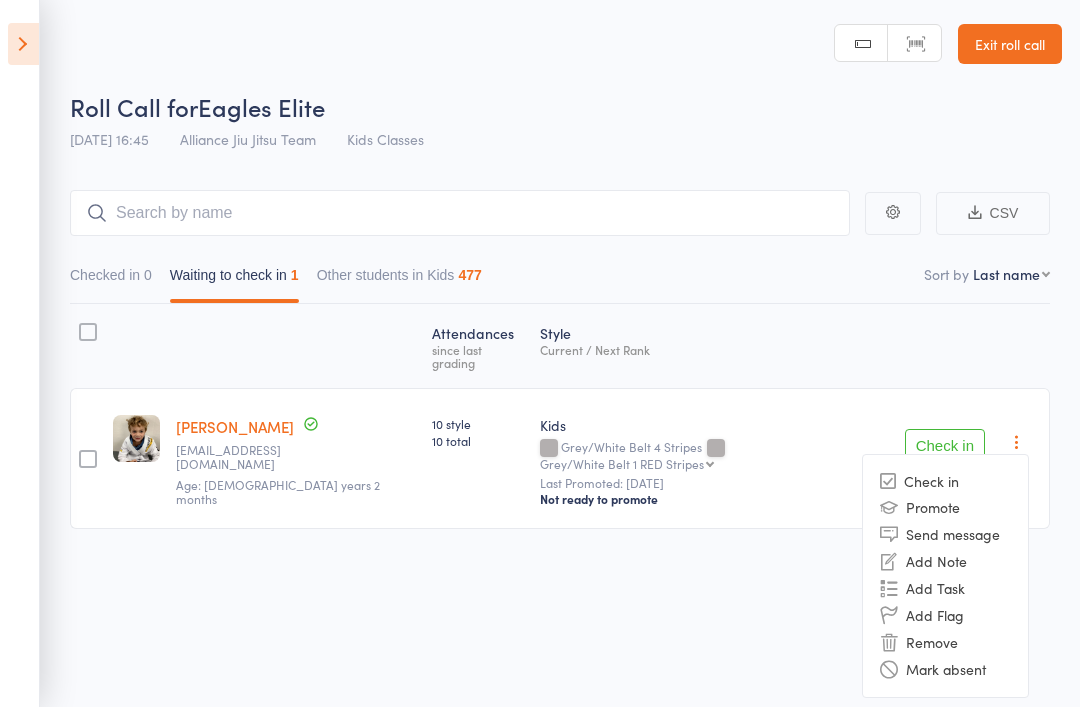 click on "Remove" at bounding box center (945, 642) 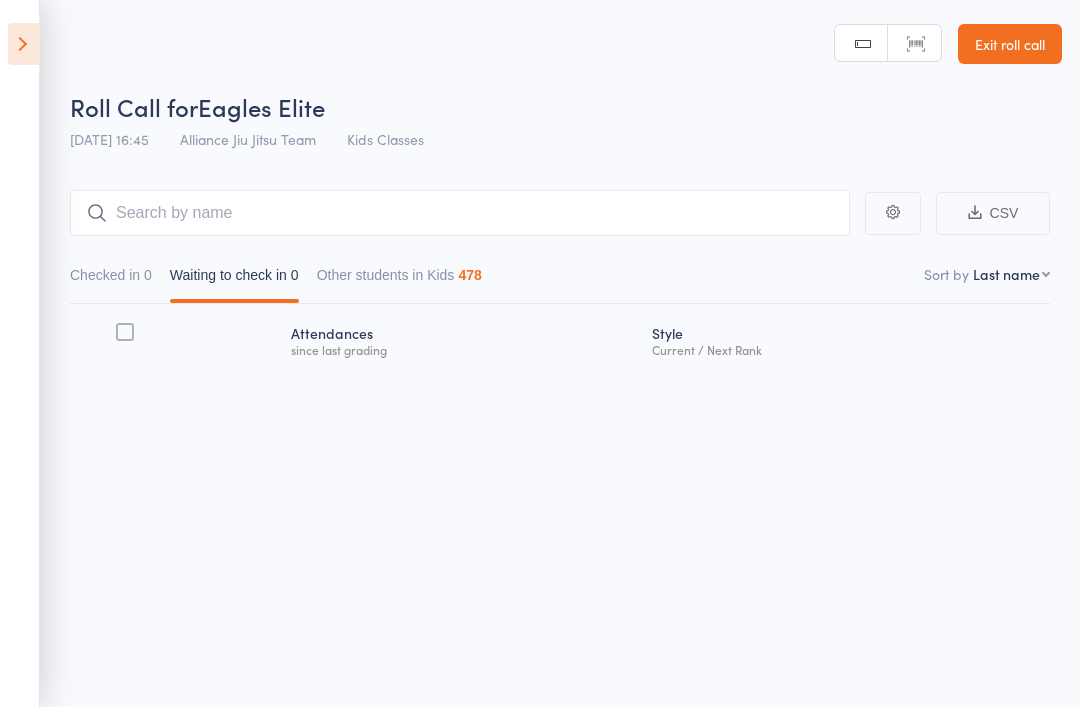 click at bounding box center [23, 44] 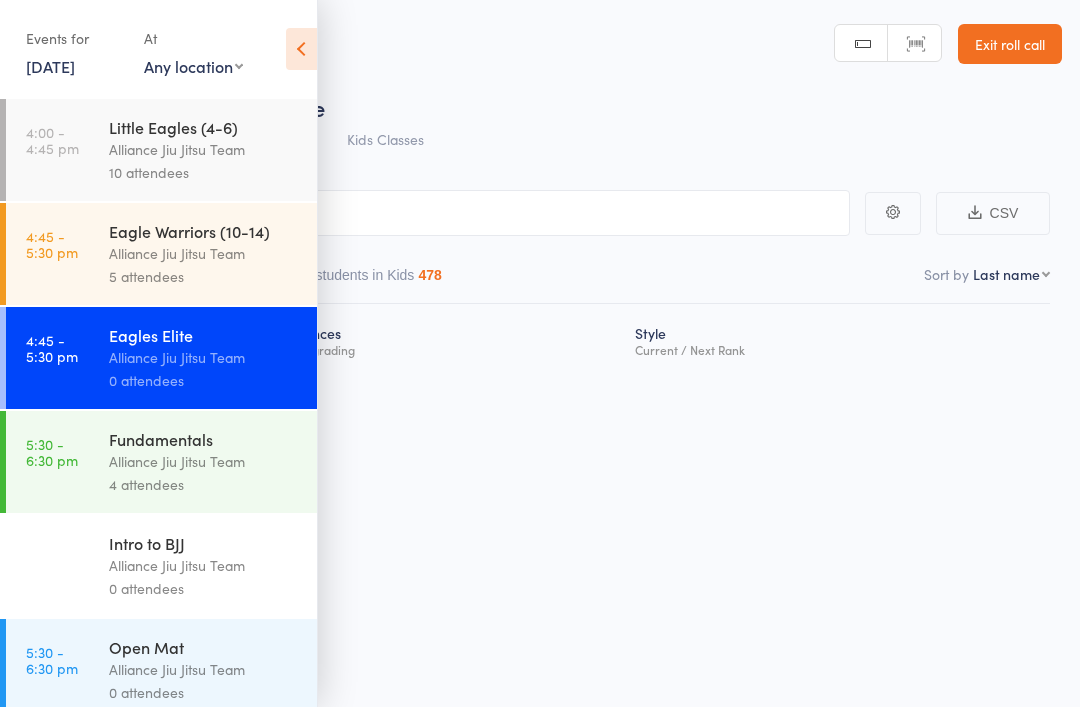 scroll, scrollTop: 423, scrollLeft: 0, axis: vertical 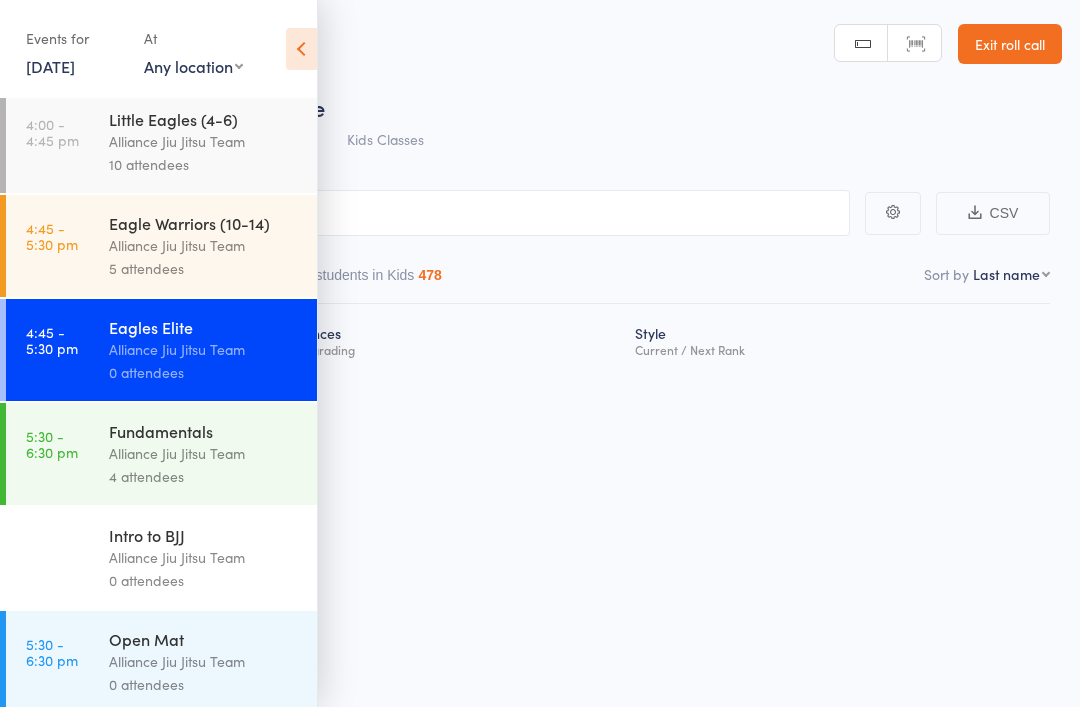 click on "Fundamentals" at bounding box center (204, 431) 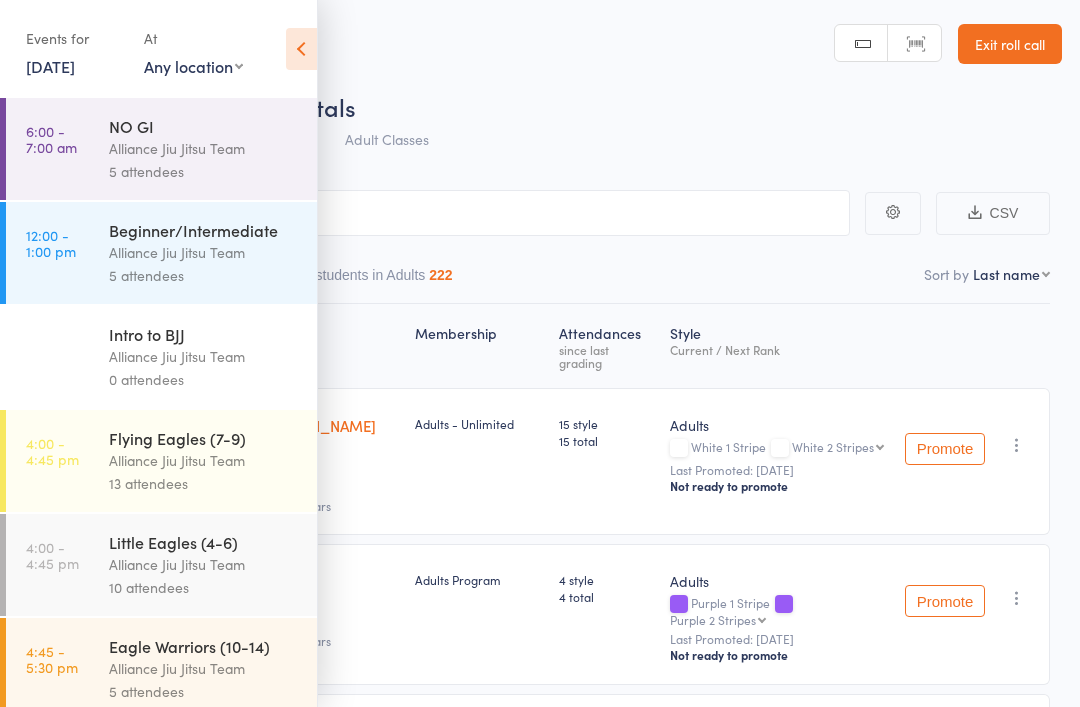 click on "Exit roll call" at bounding box center (1010, 44) 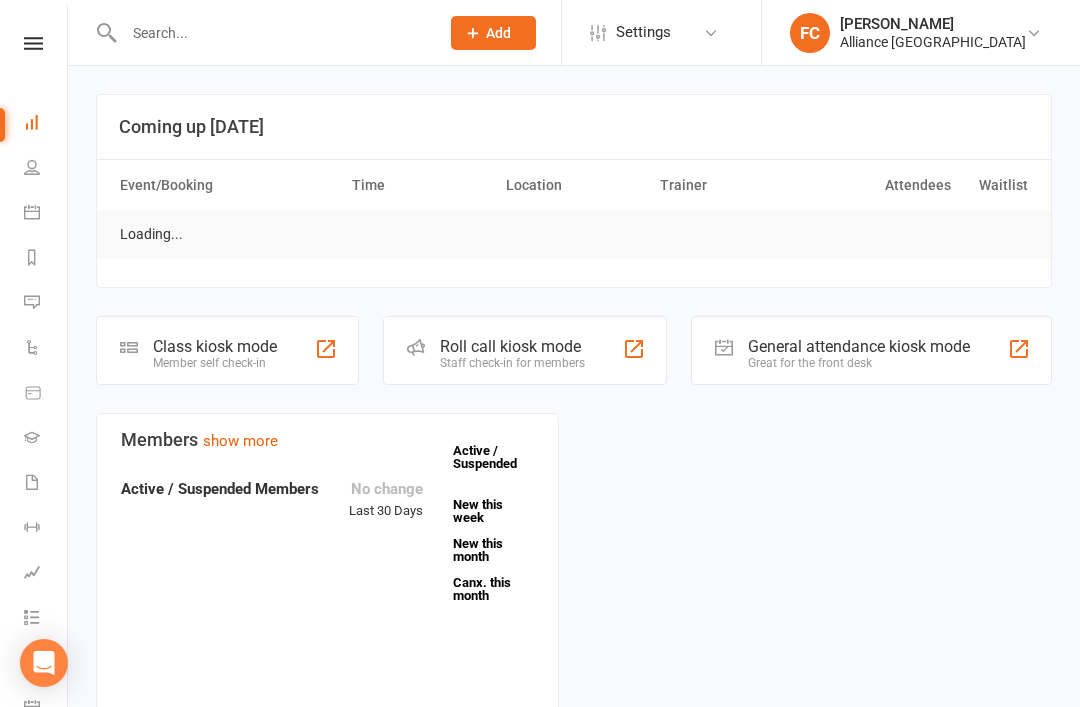 scroll, scrollTop: 0, scrollLeft: 0, axis: both 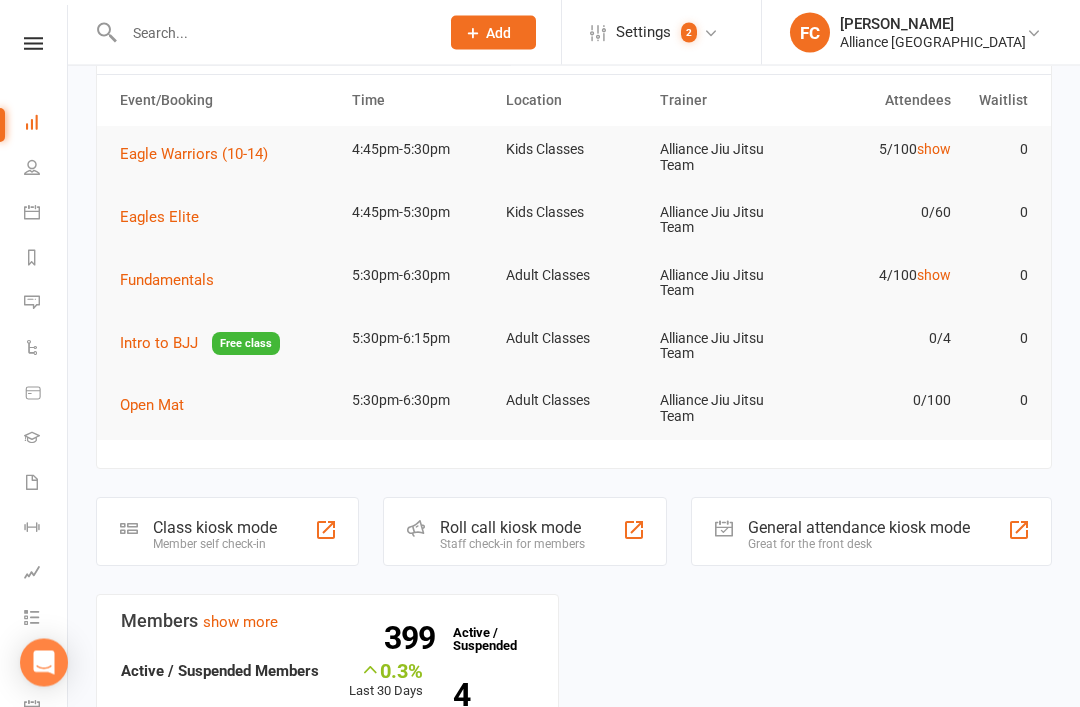 click on "Class kiosk mode" 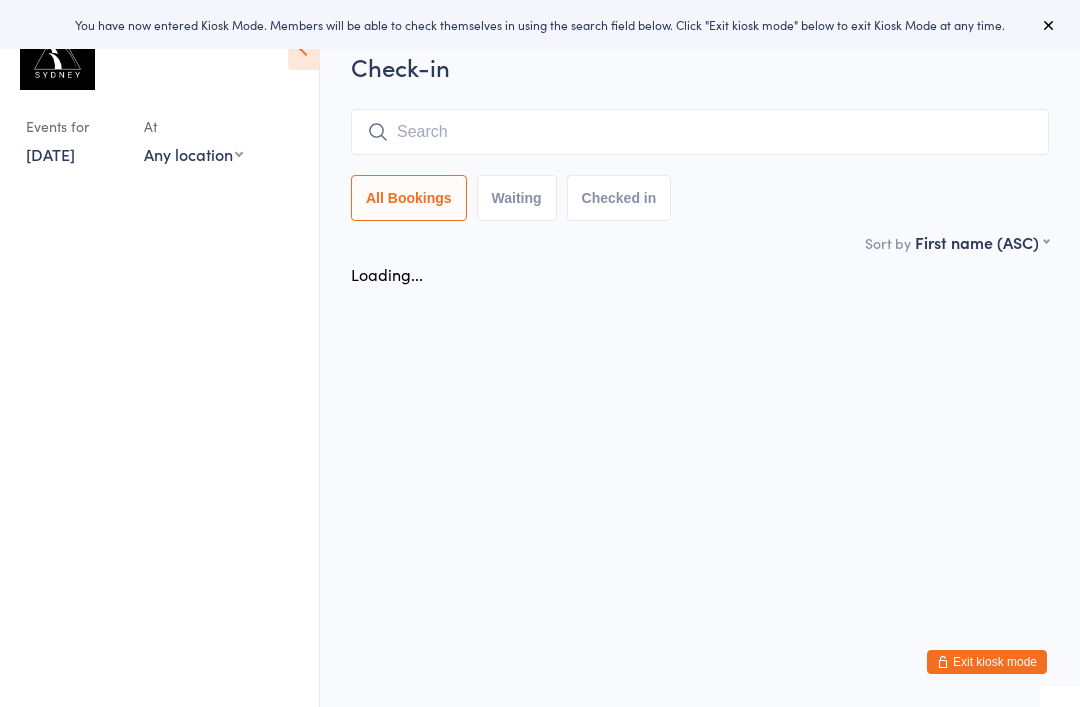 scroll, scrollTop: 0, scrollLeft: 0, axis: both 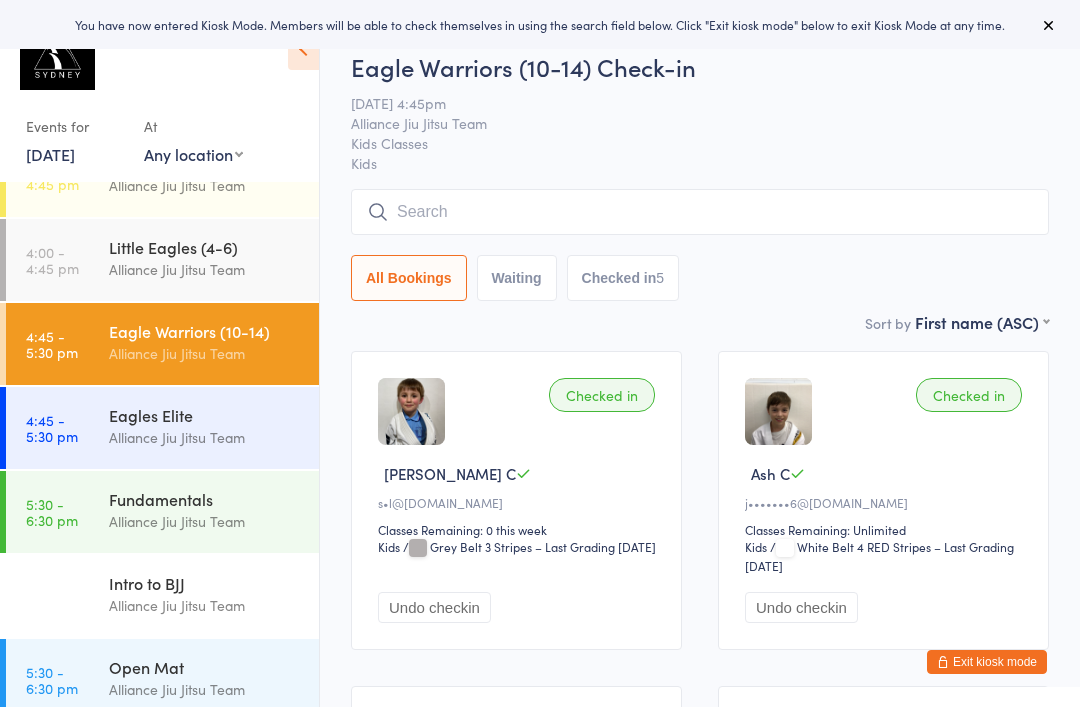 click on "Alliance Jiu Jitsu Team" at bounding box center [205, 521] 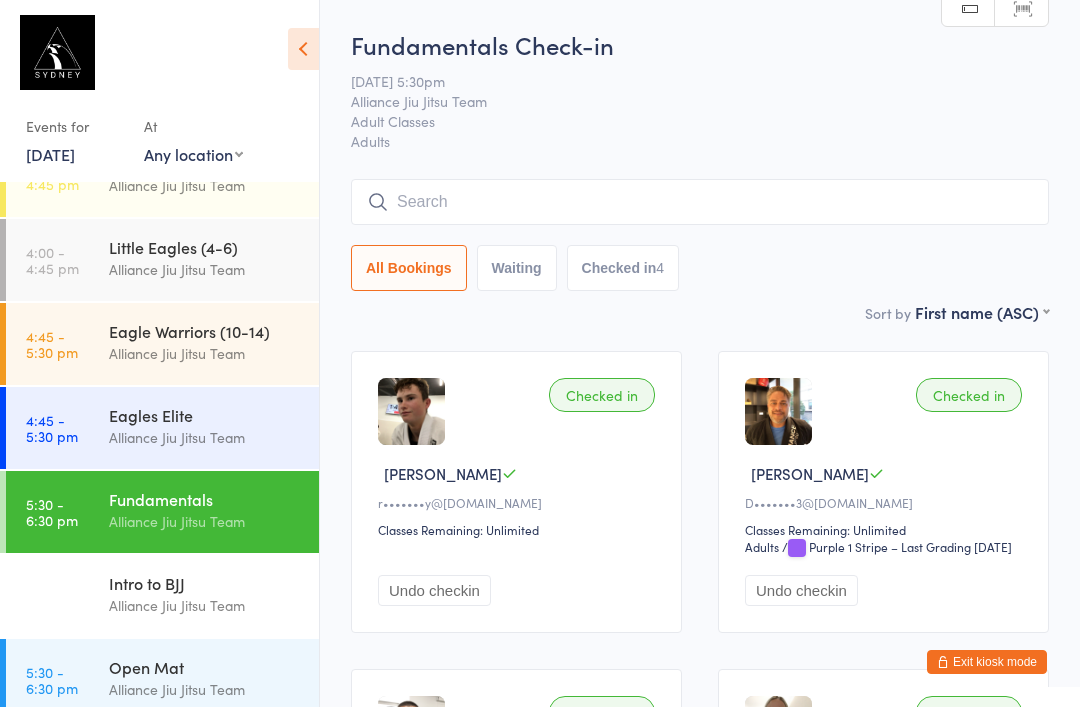 click at bounding box center (700, 202) 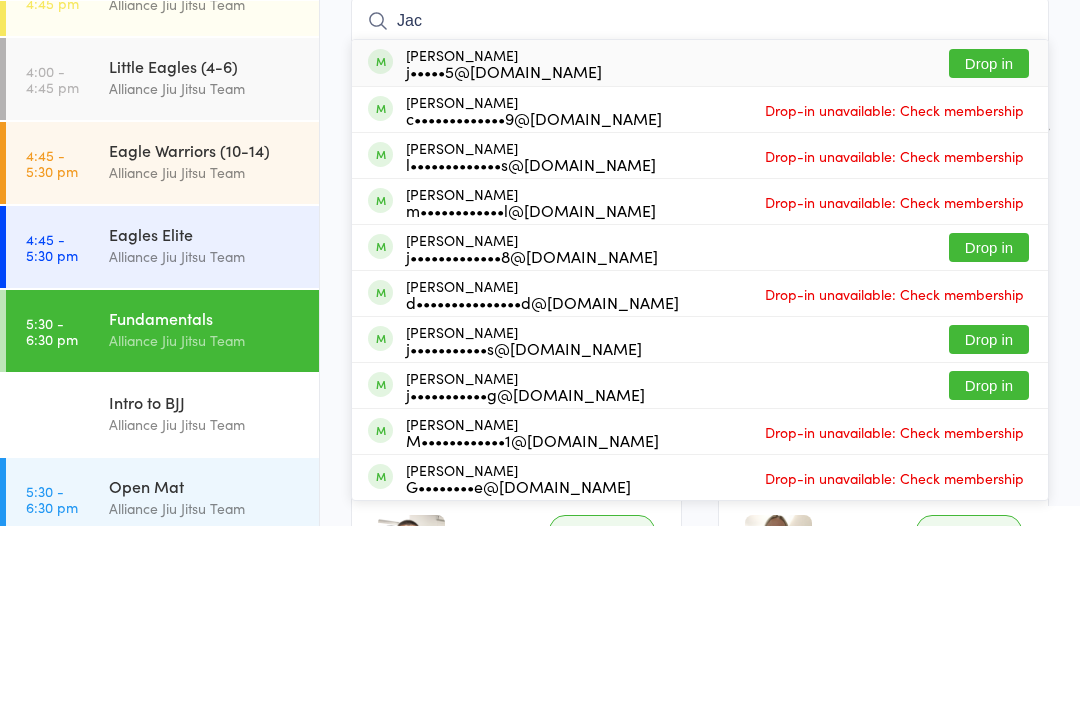 type on "Jac" 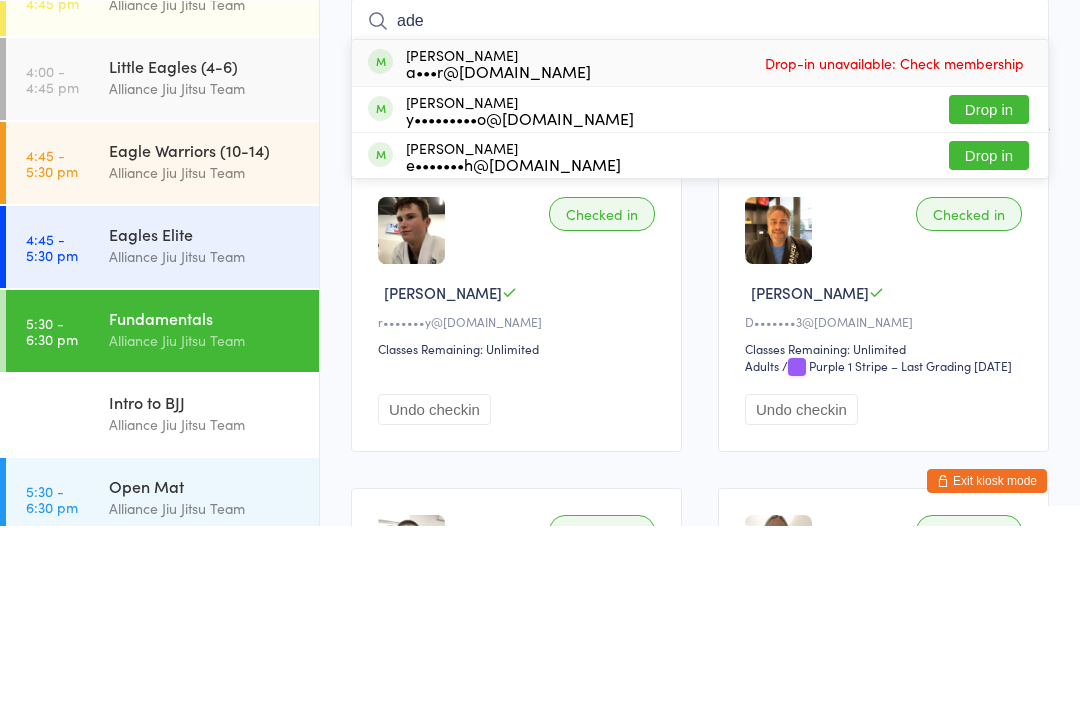 type on "ade" 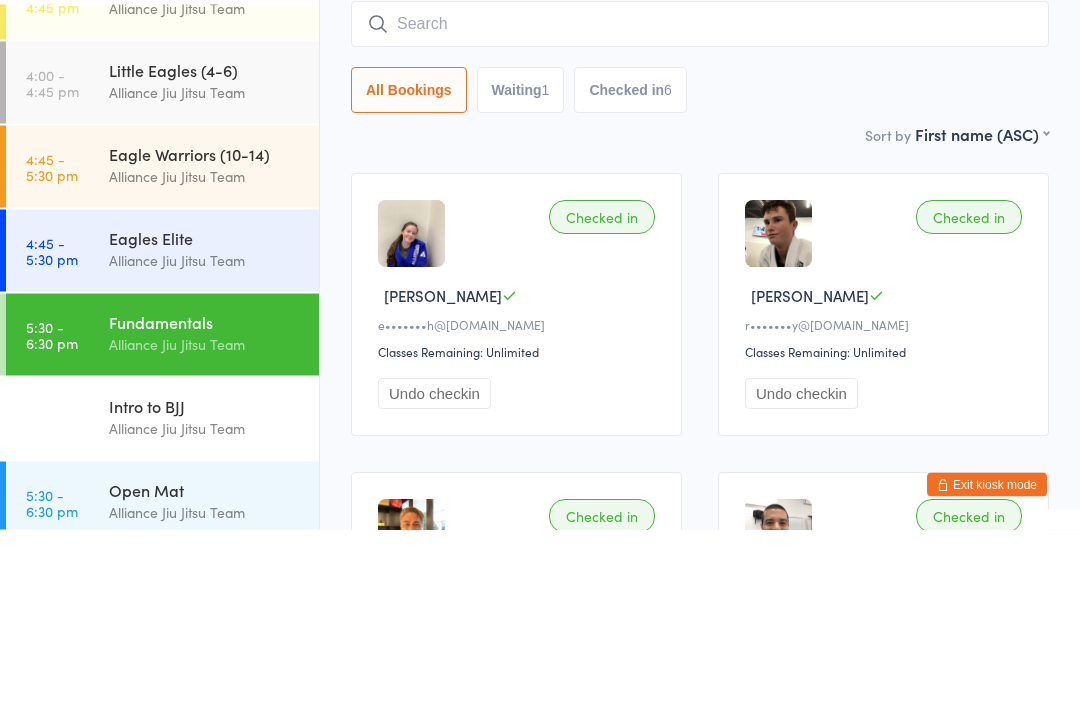 click at bounding box center [700, 202] 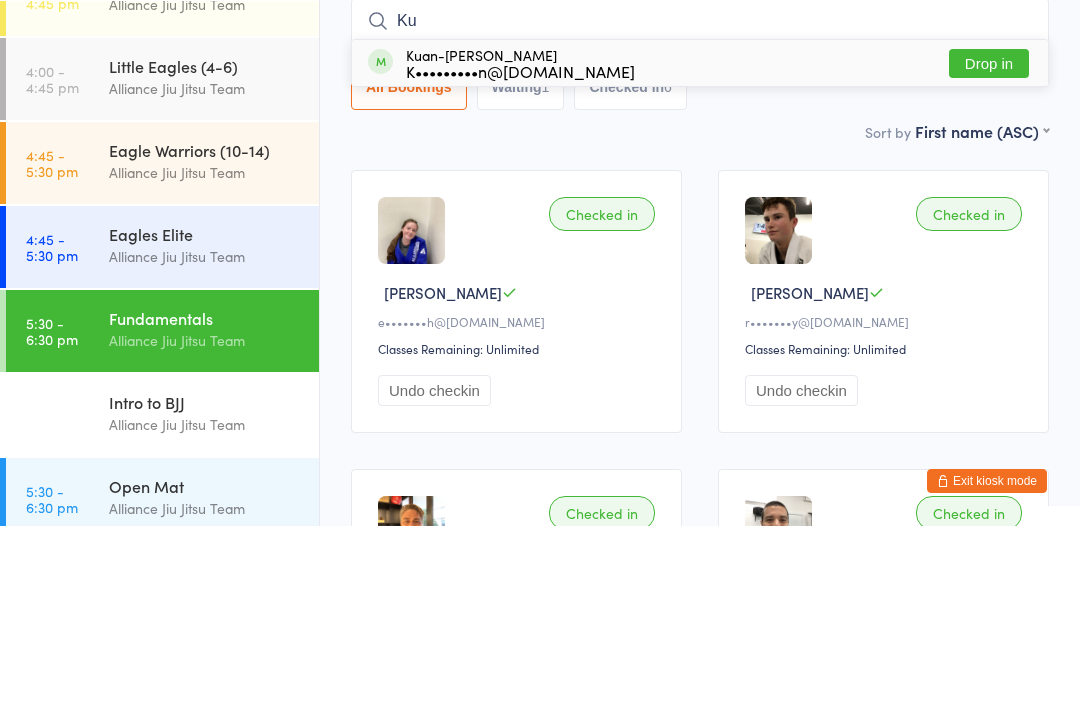 type on "Ku" 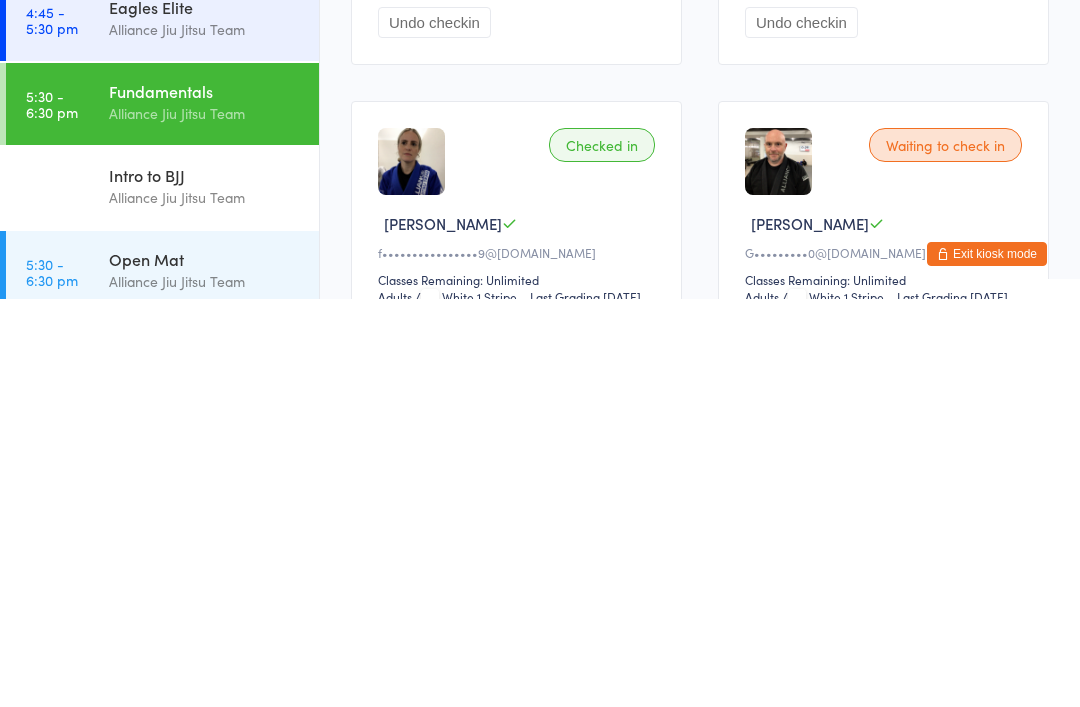 scroll, scrollTop: 23, scrollLeft: 0, axis: vertical 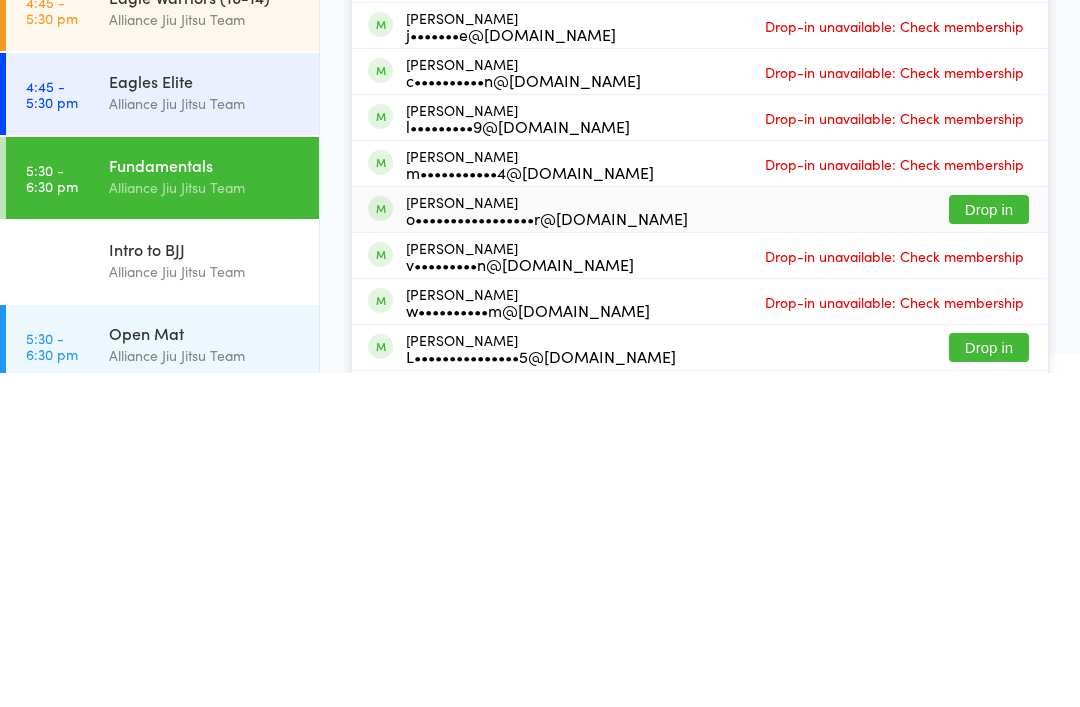 type on "[PERSON_NAME]" 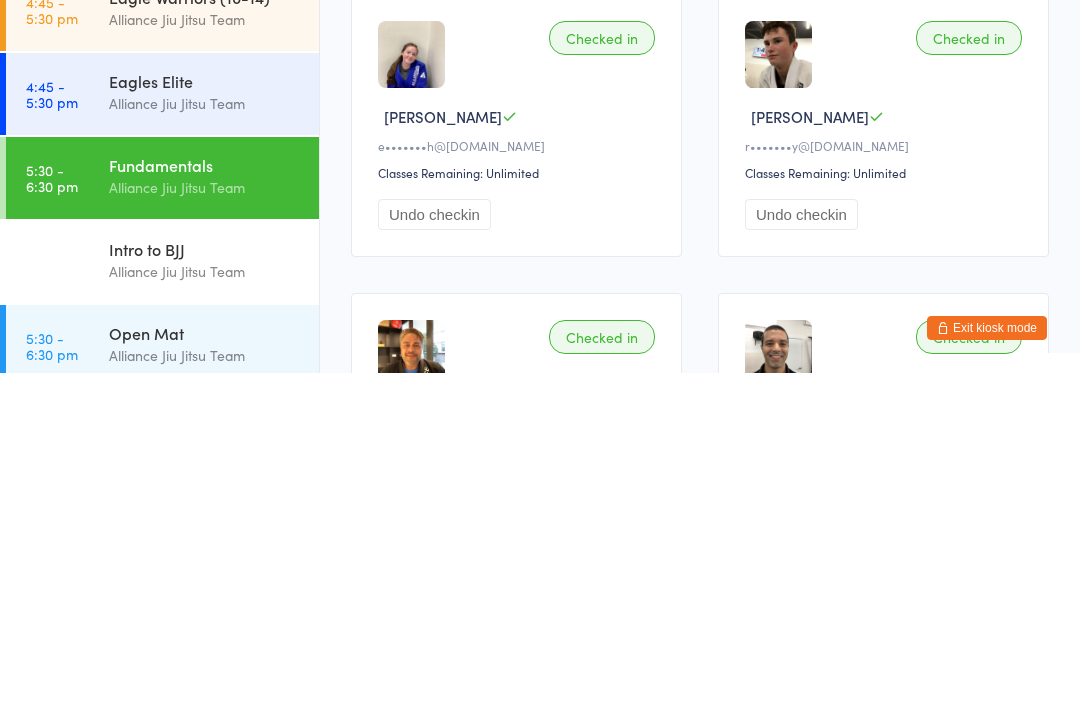 scroll, scrollTop: 357, scrollLeft: 0, axis: vertical 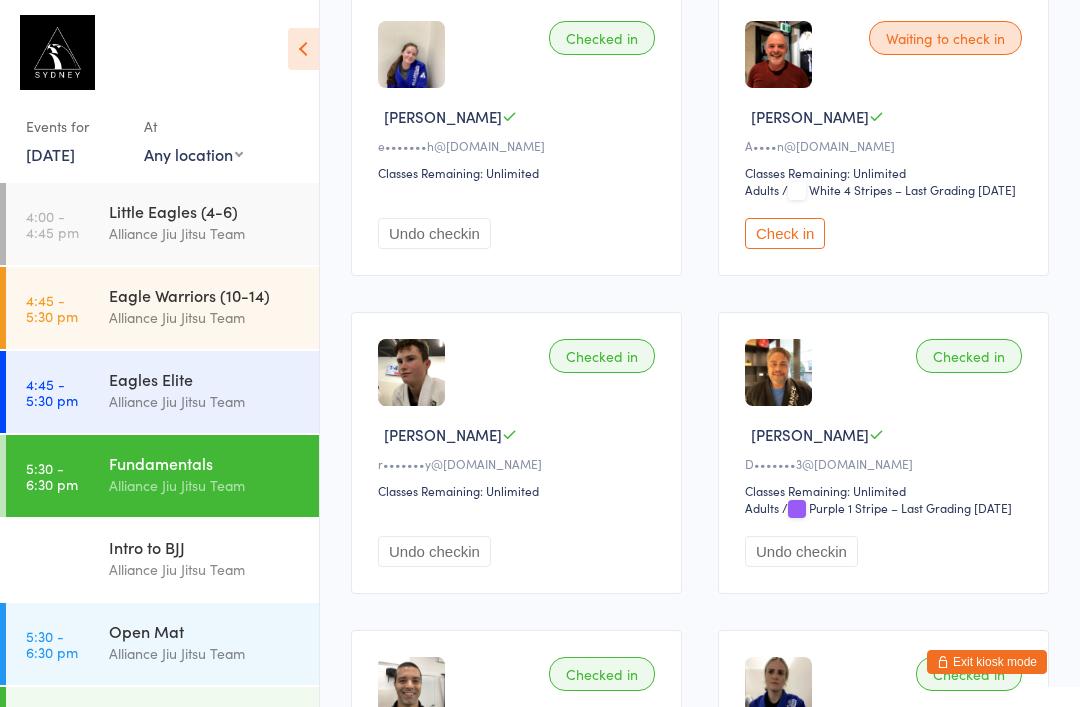 click on "Open Mat" at bounding box center (205, 631) 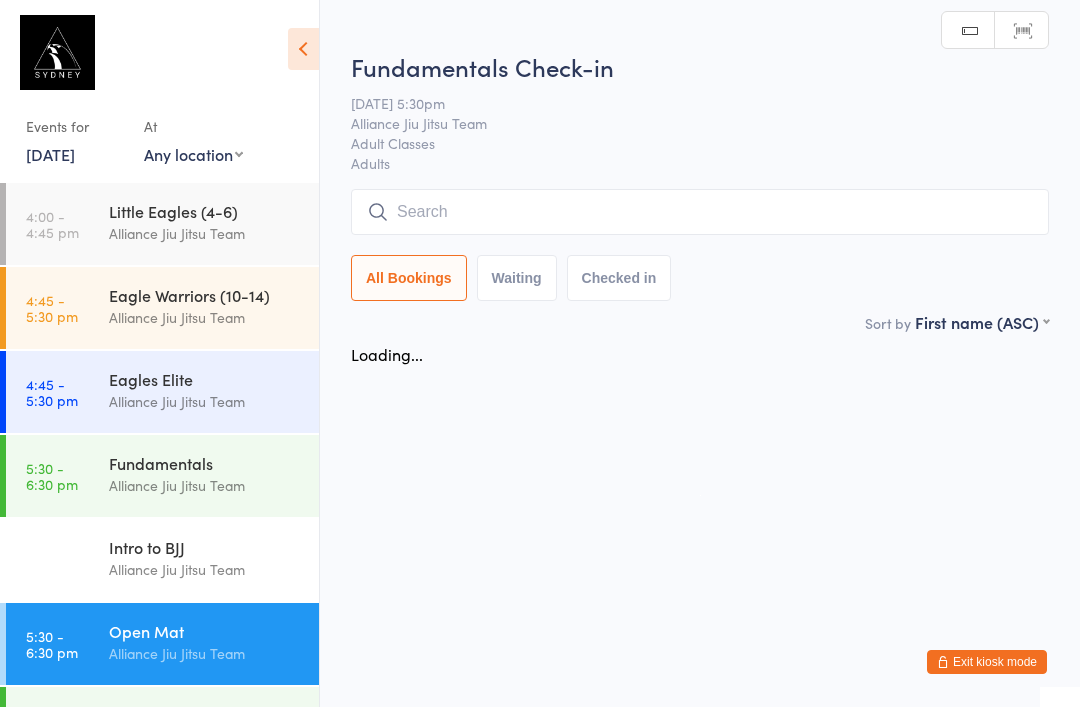scroll, scrollTop: 0, scrollLeft: 0, axis: both 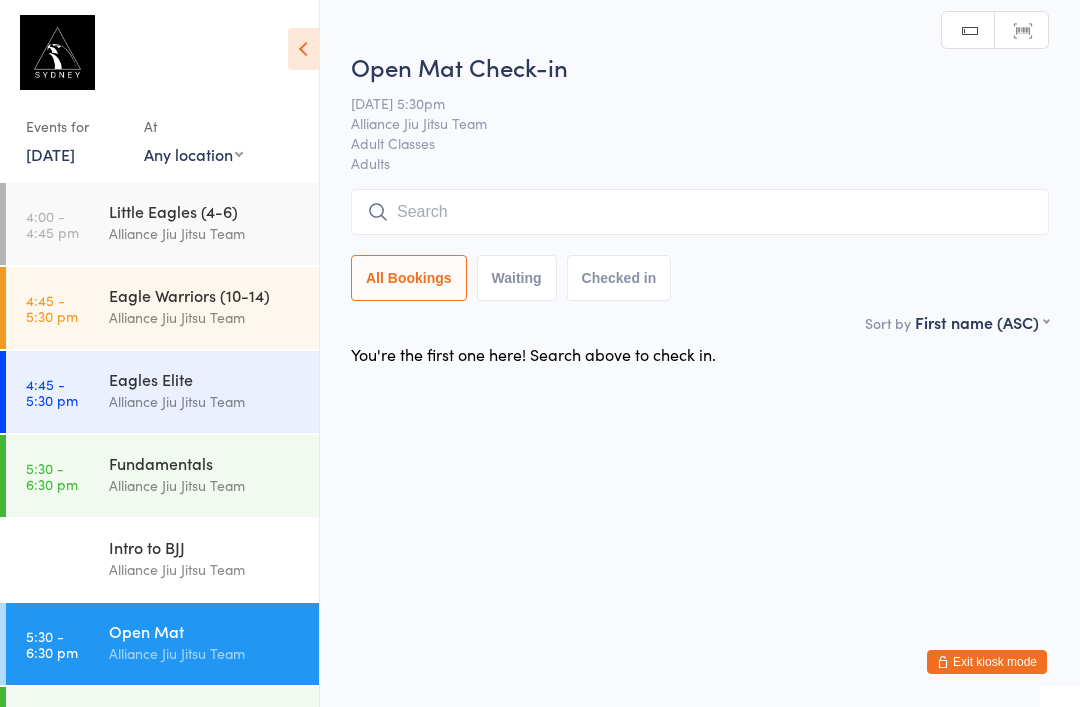 click at bounding box center [700, 212] 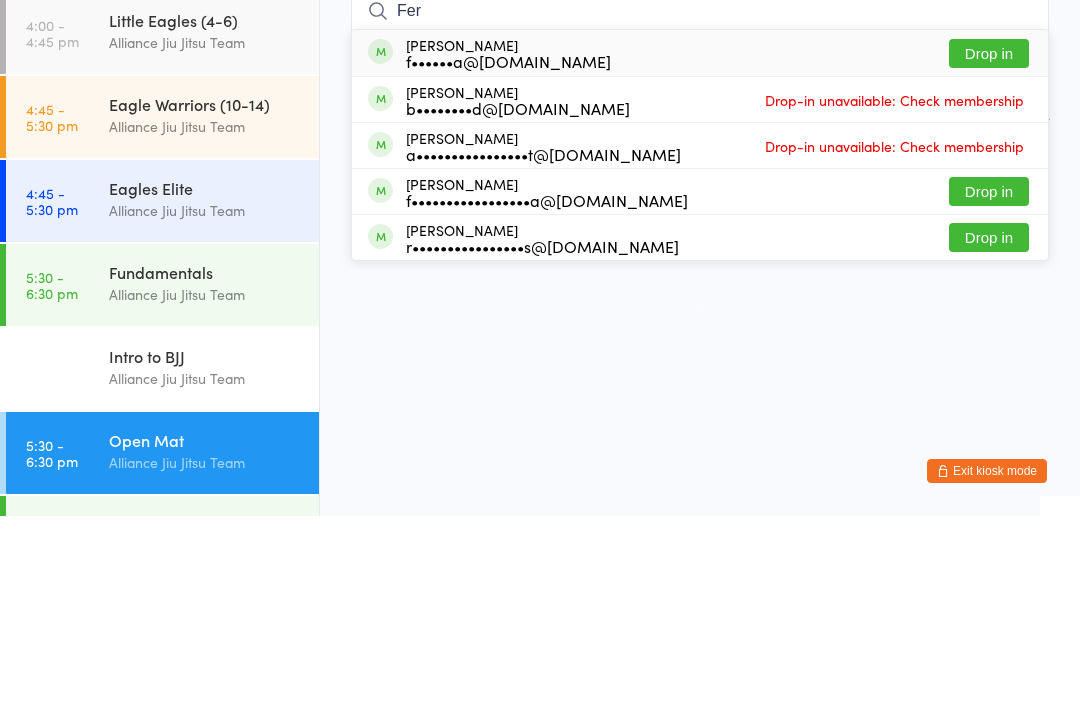 type on "Fer" 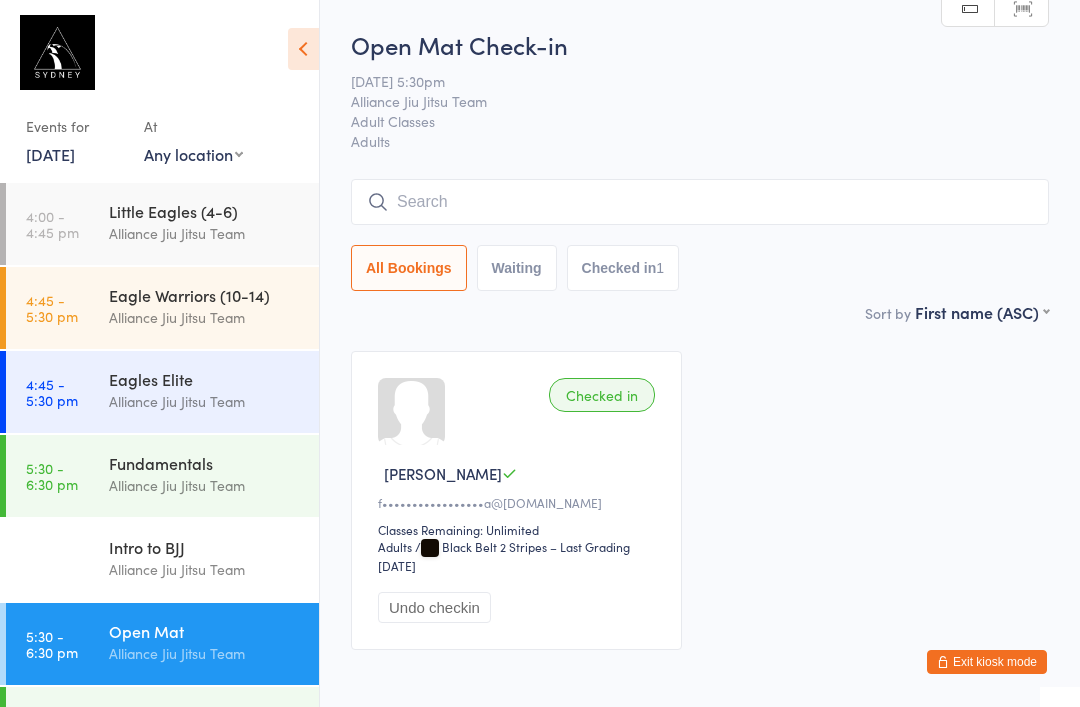 click at bounding box center [700, 202] 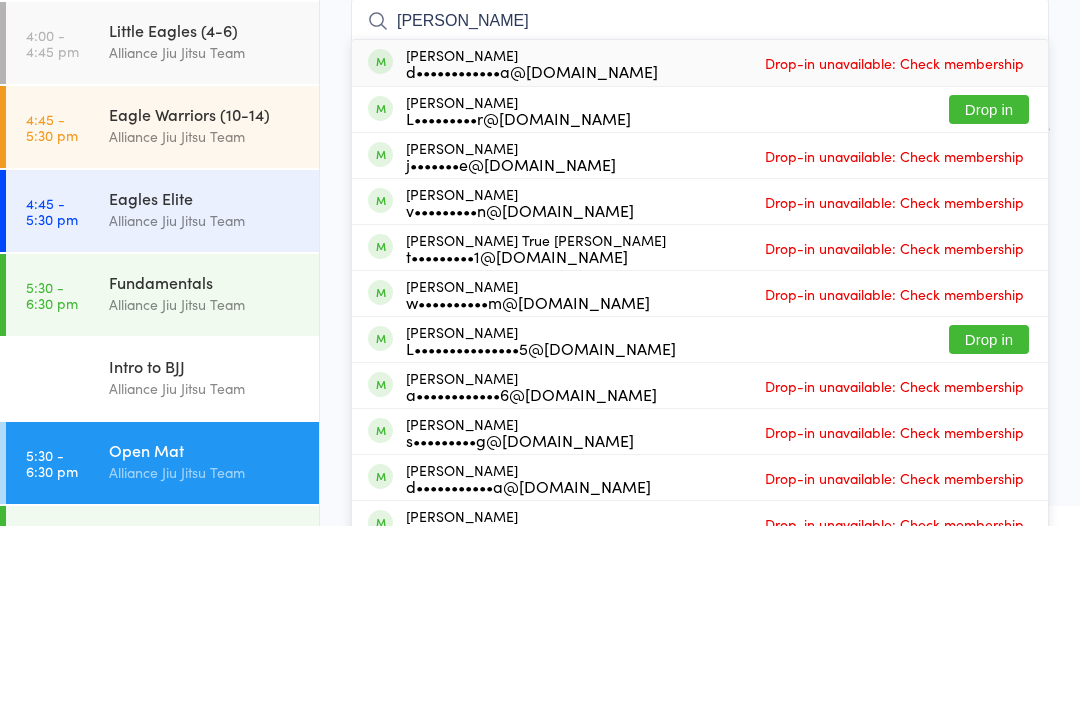 type on "[PERSON_NAME]" 